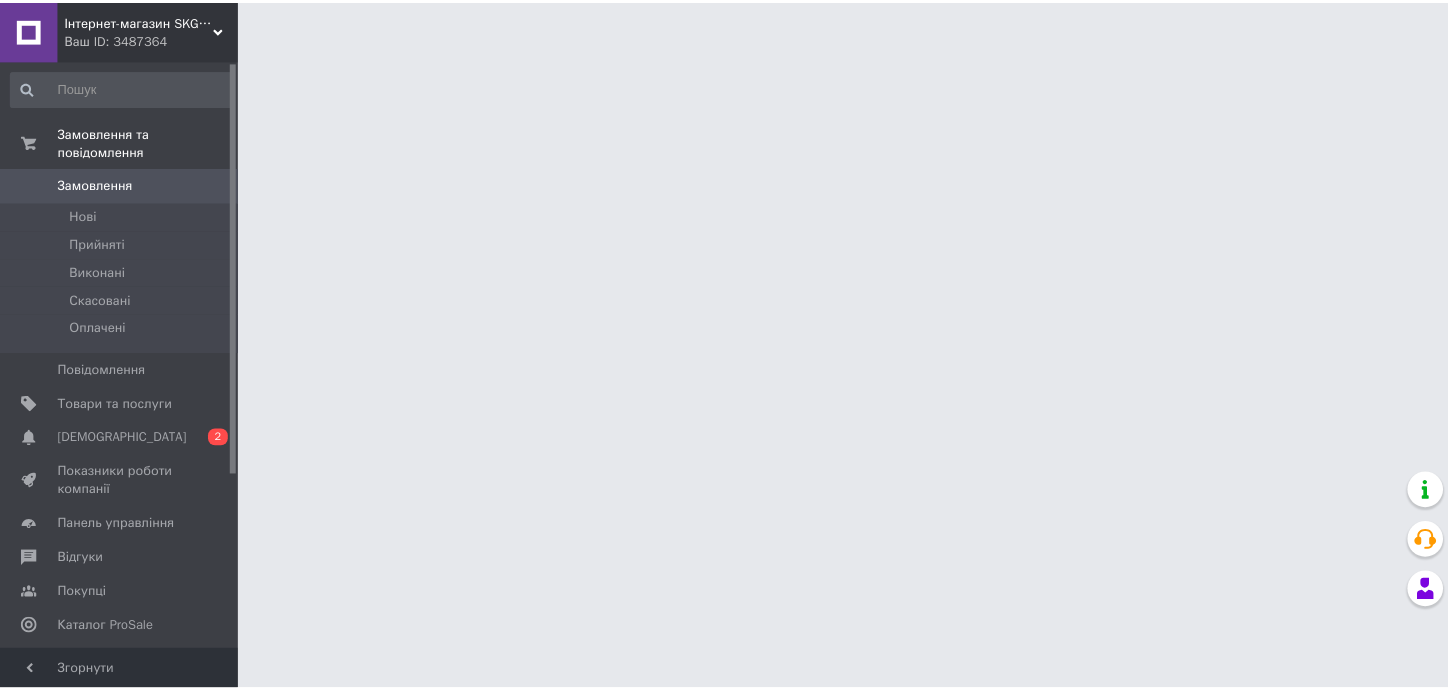 scroll, scrollTop: 0, scrollLeft: 0, axis: both 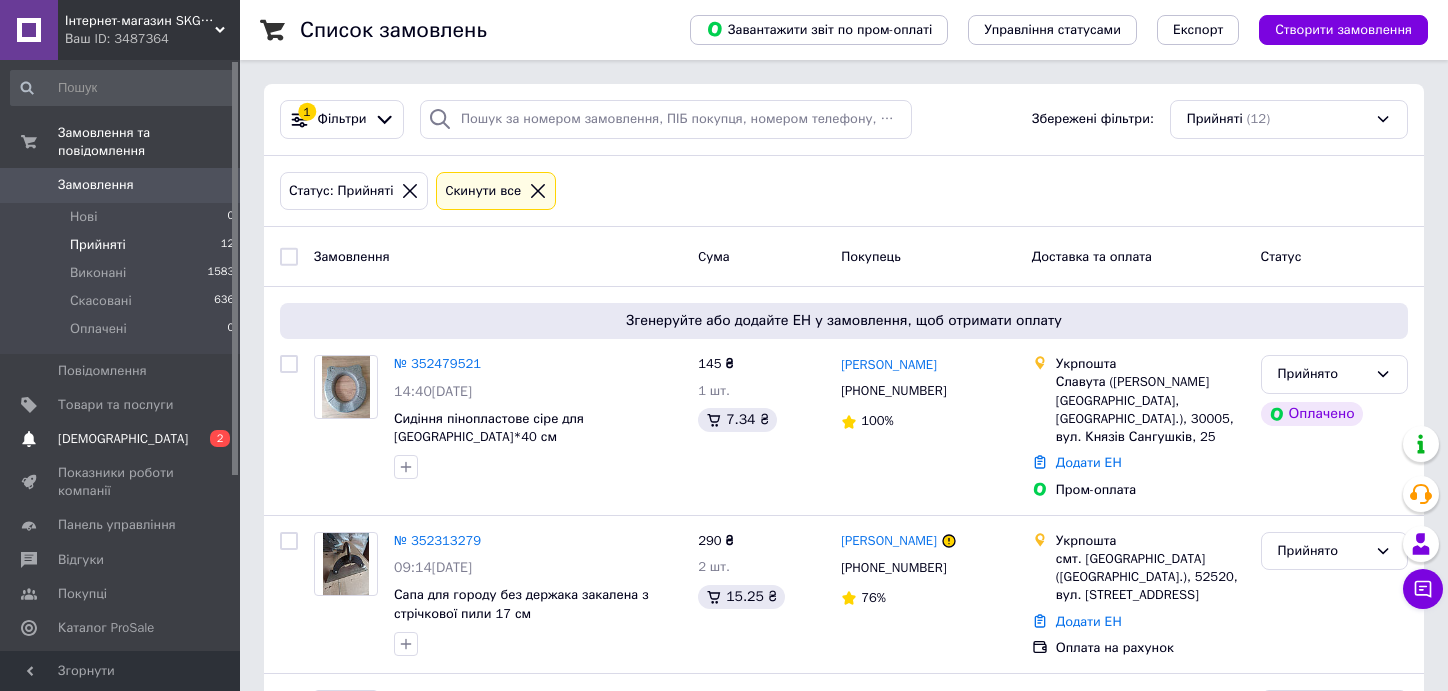 click on "[DEMOGRAPHIC_DATA]" at bounding box center [121, 439] 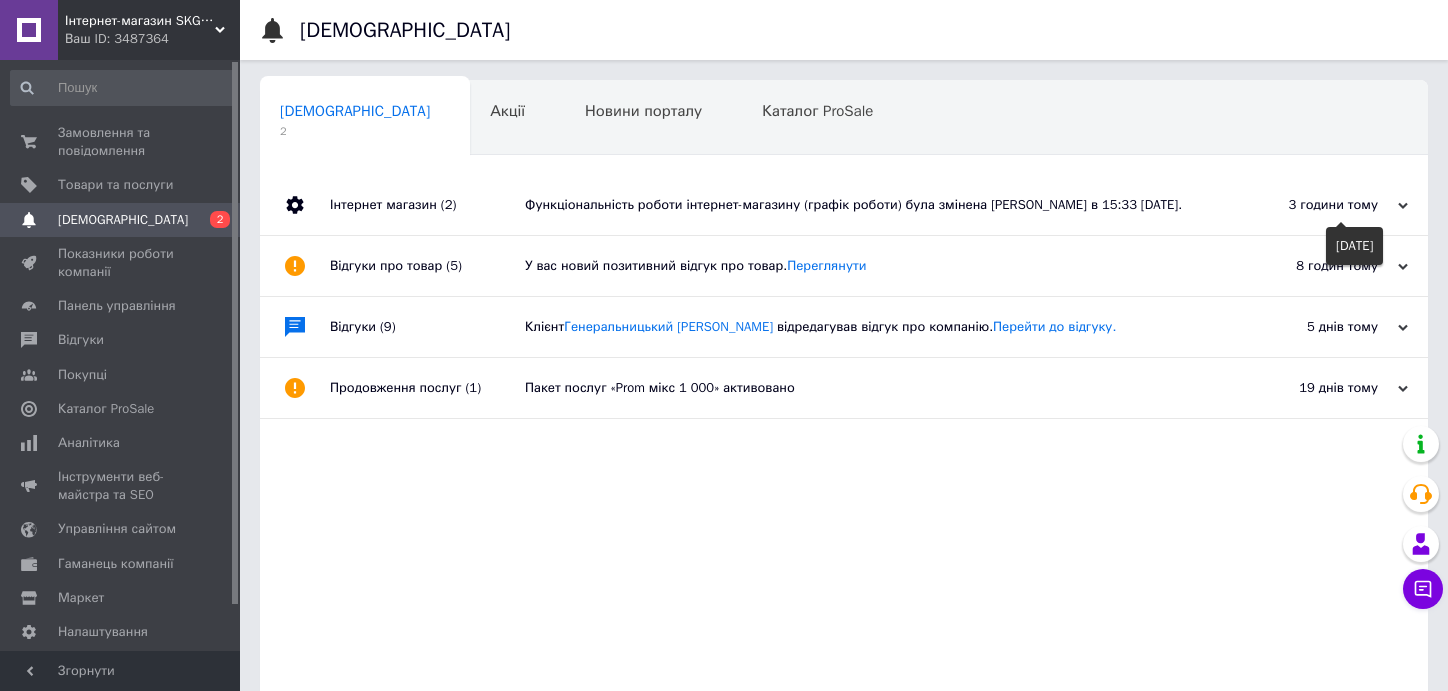 click 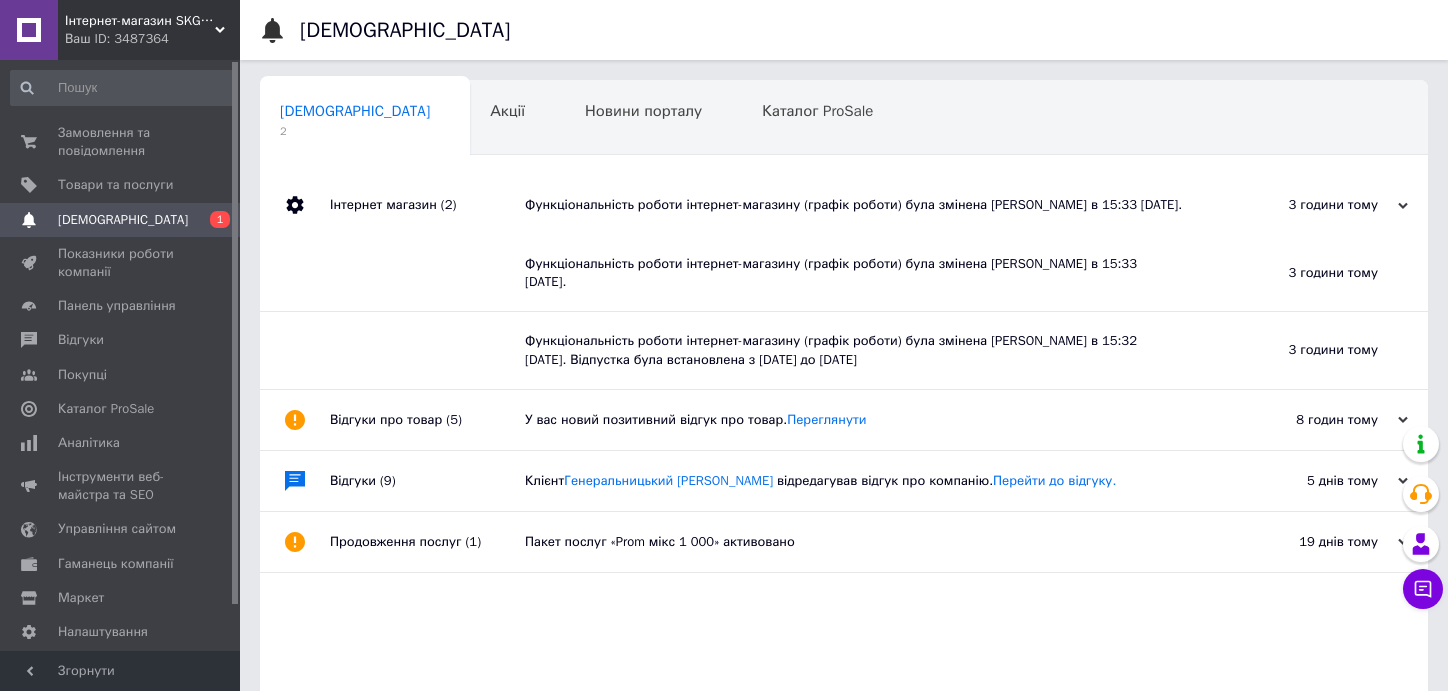click on "Функціональність роботи інтернет-магазину (графік роботи) була змінена Анастасія Сіра в 15:33 13-07-2025." at bounding box center [866, 205] 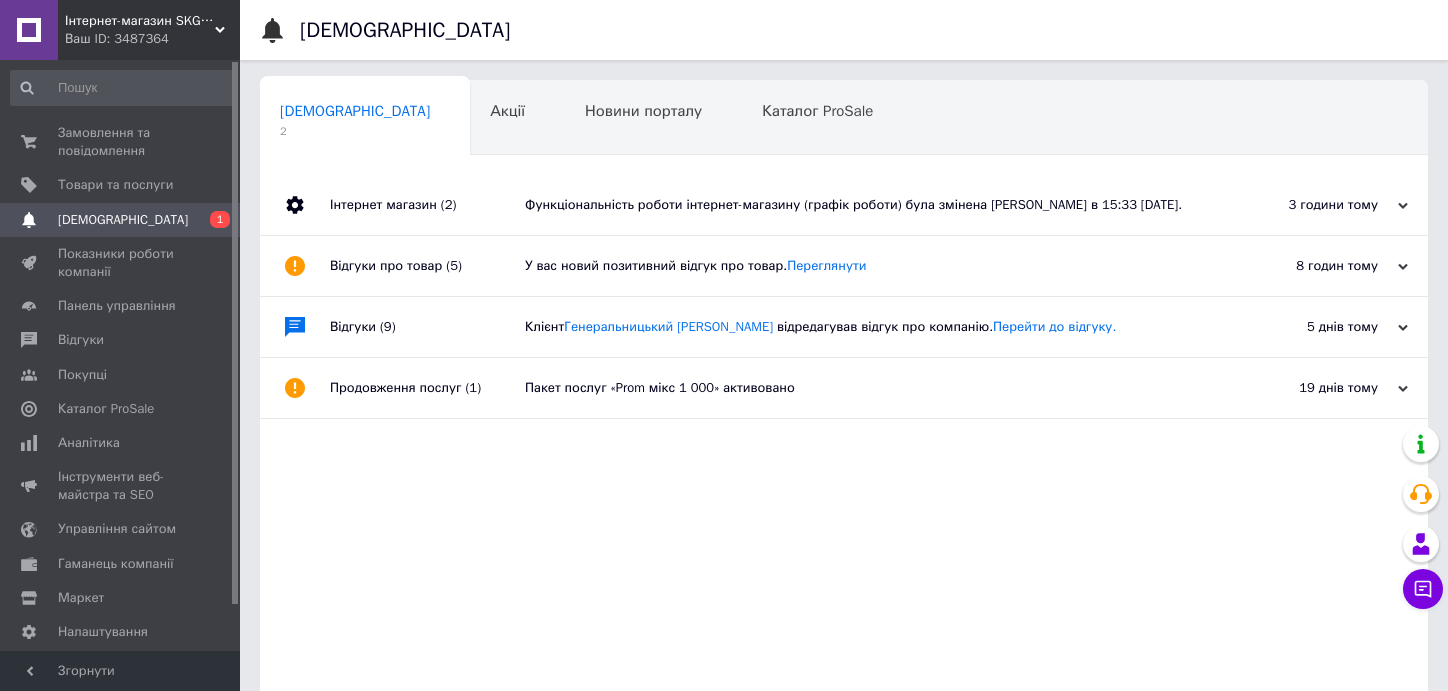 click on "Функціональність роботи інтернет-магазину (графік роботи) була змінена Анастасія Сіра в 15:33 13-07-2025." at bounding box center [866, 205] 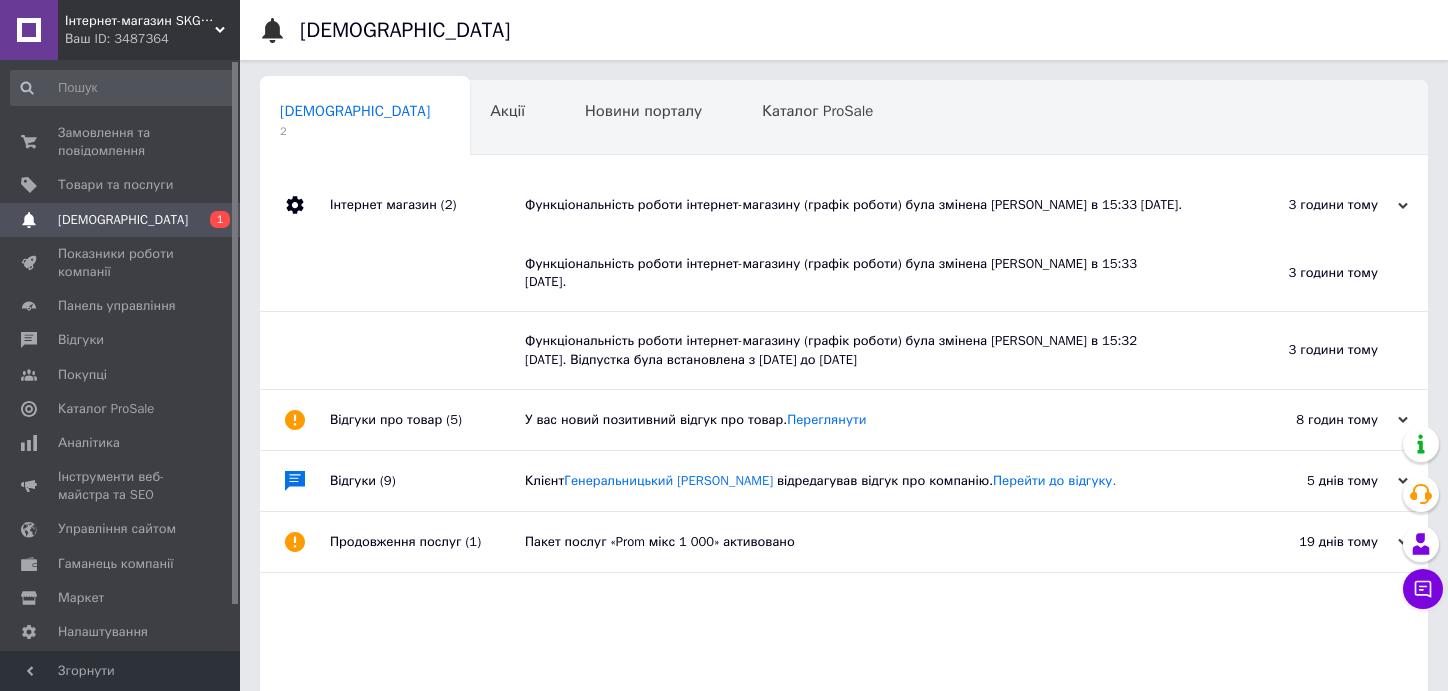 click on "Функціональність роботи інтернет-магазину (графік роботи) була змінена Анастасія Сіра в 15:33 13-07-2025." at bounding box center (851, 273) 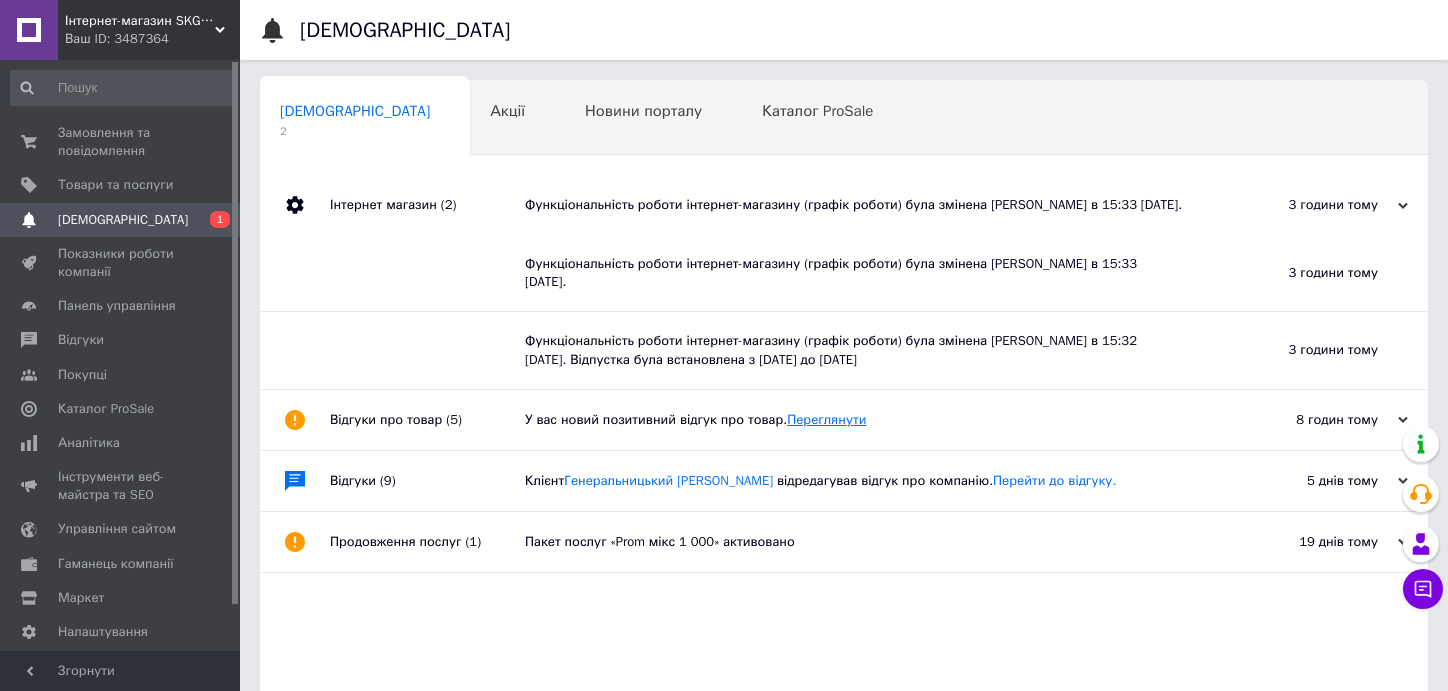 click on "Переглянути" at bounding box center [826, 419] 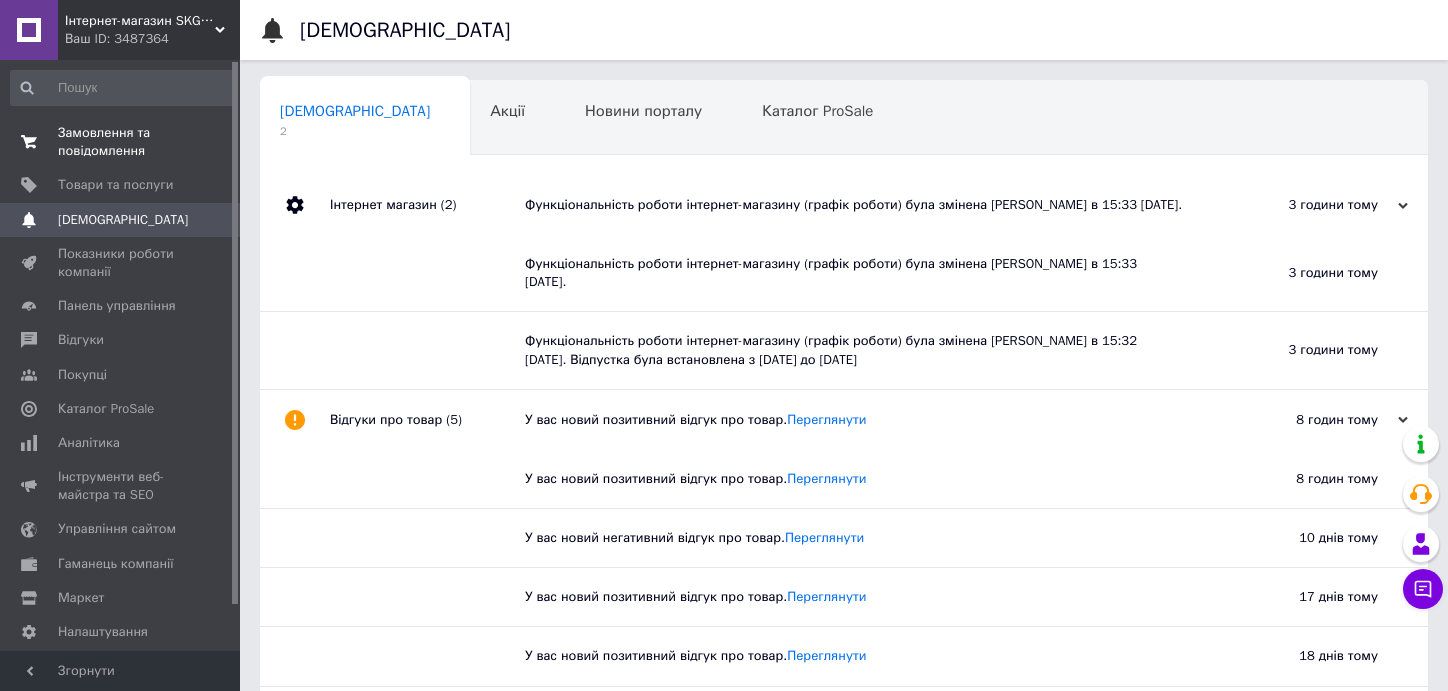 click on "Замовлення та повідомлення" at bounding box center (121, 142) 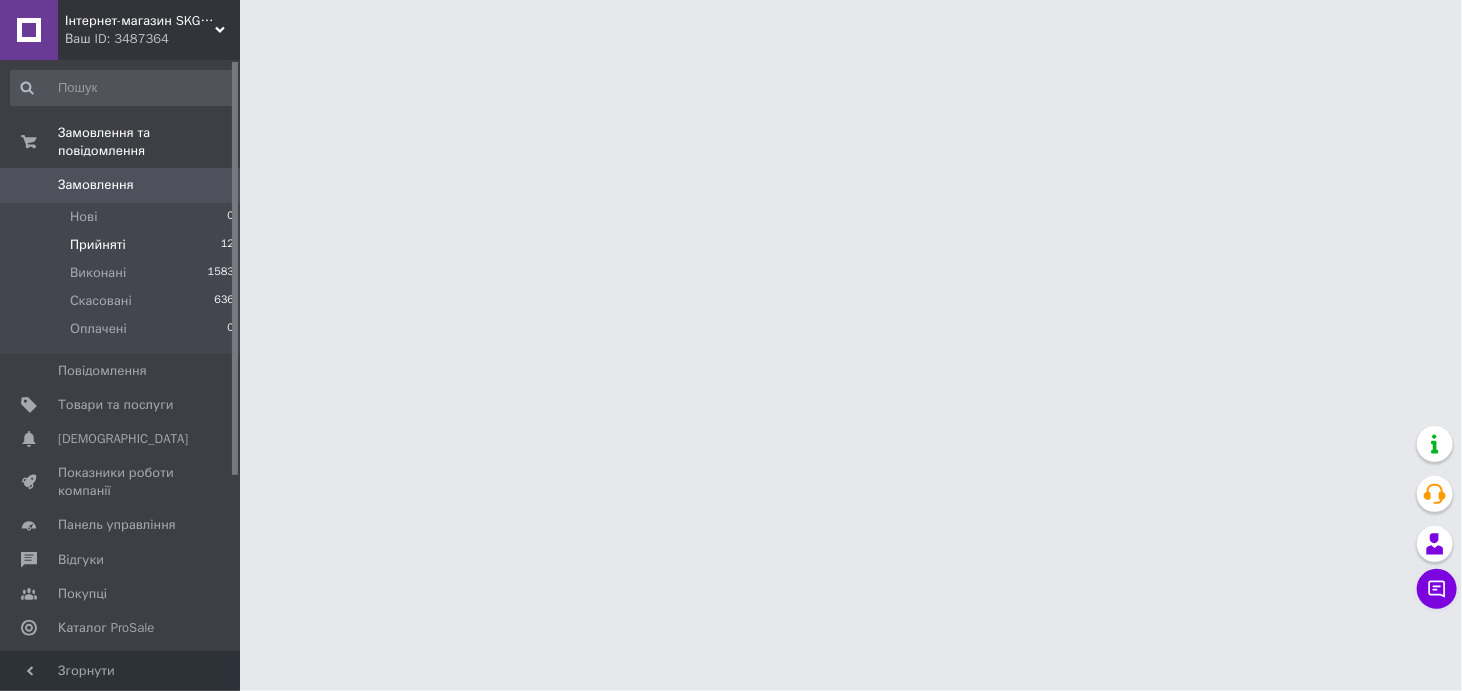 click on "Прийняті" at bounding box center [98, 245] 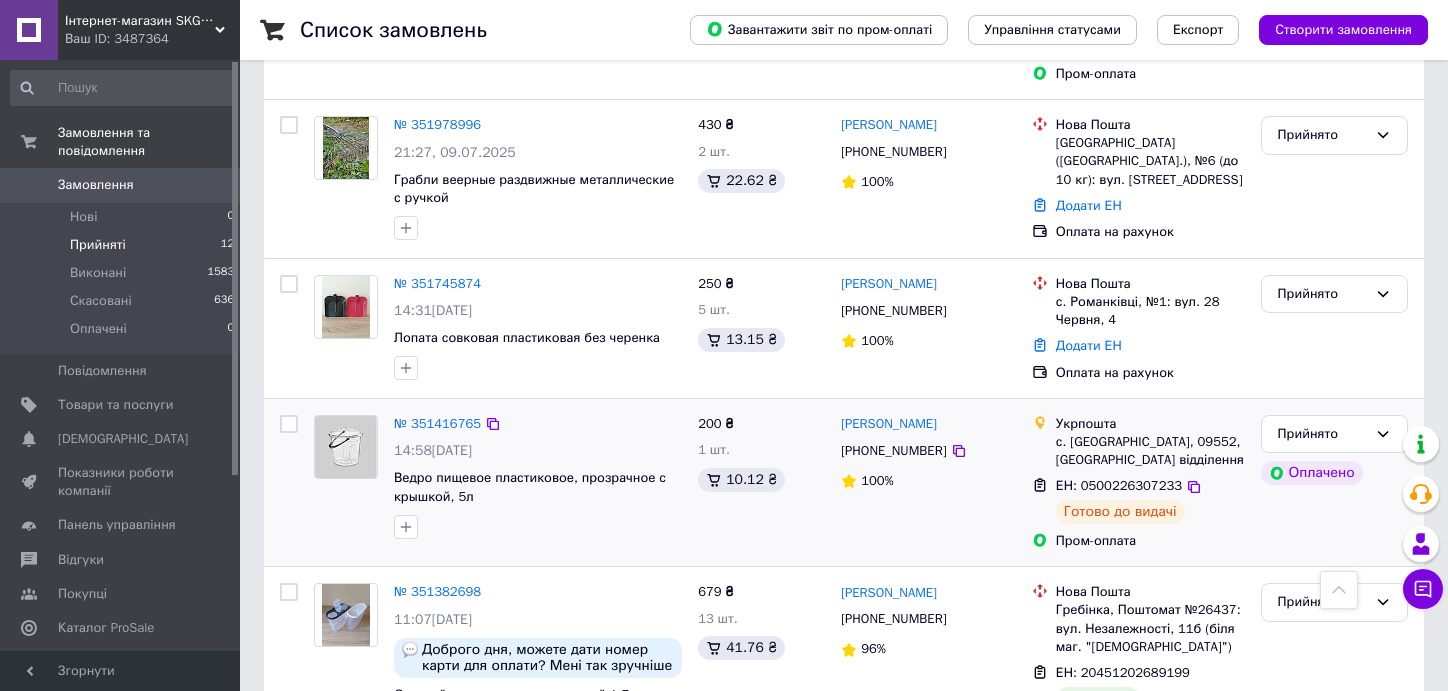 scroll, scrollTop: 1667, scrollLeft: 0, axis: vertical 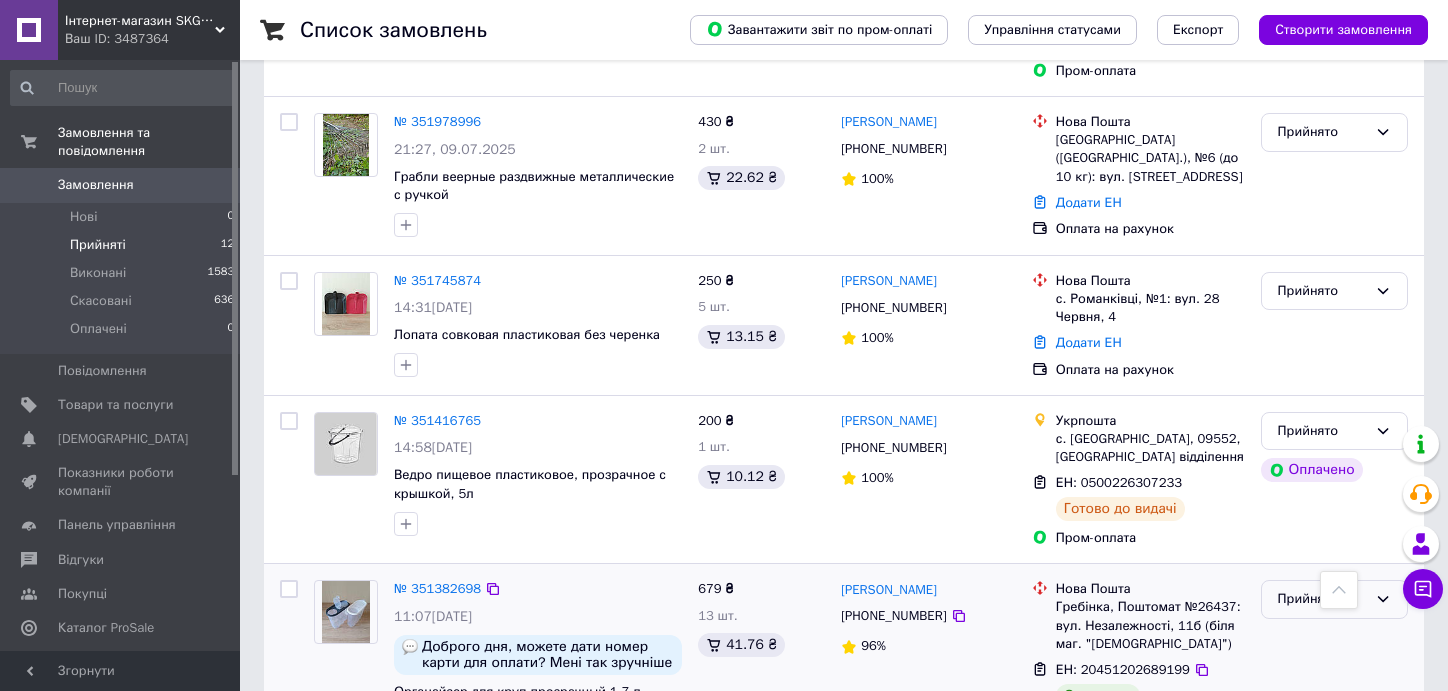 click 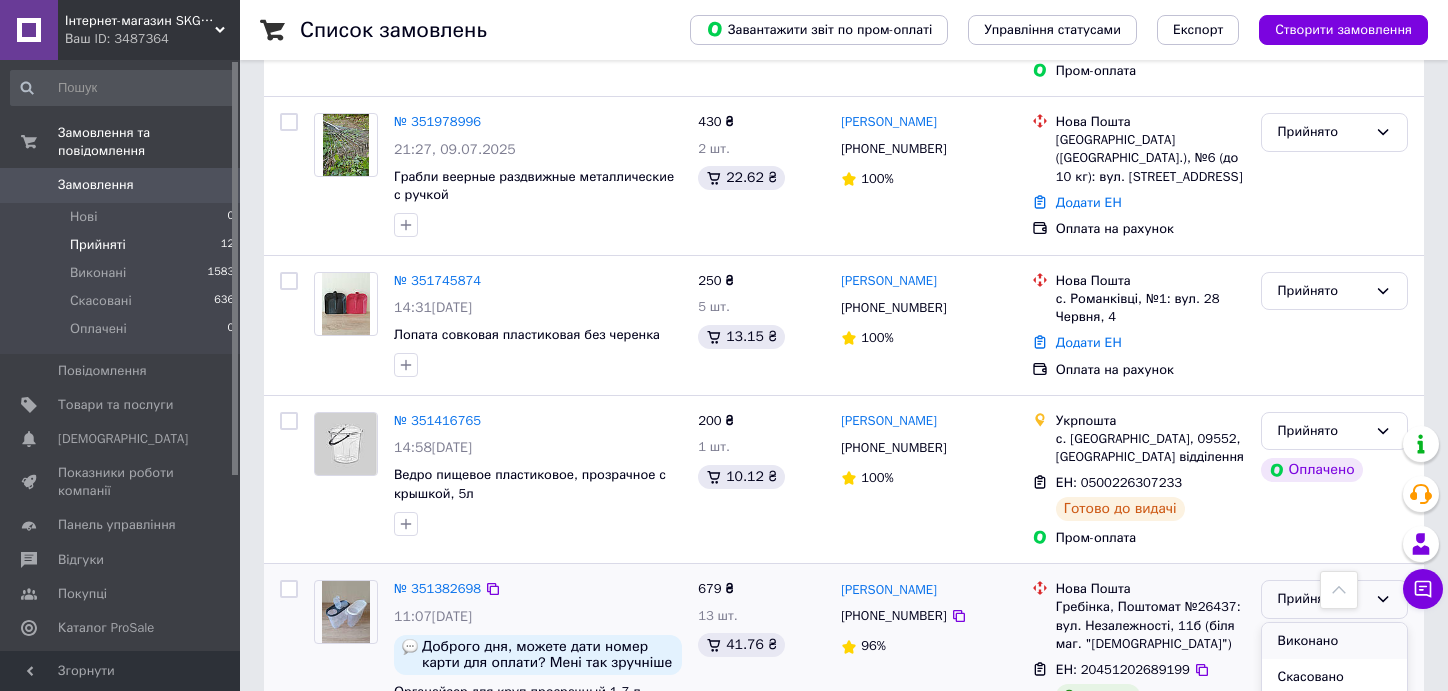 click on "Виконано" at bounding box center (1334, 641) 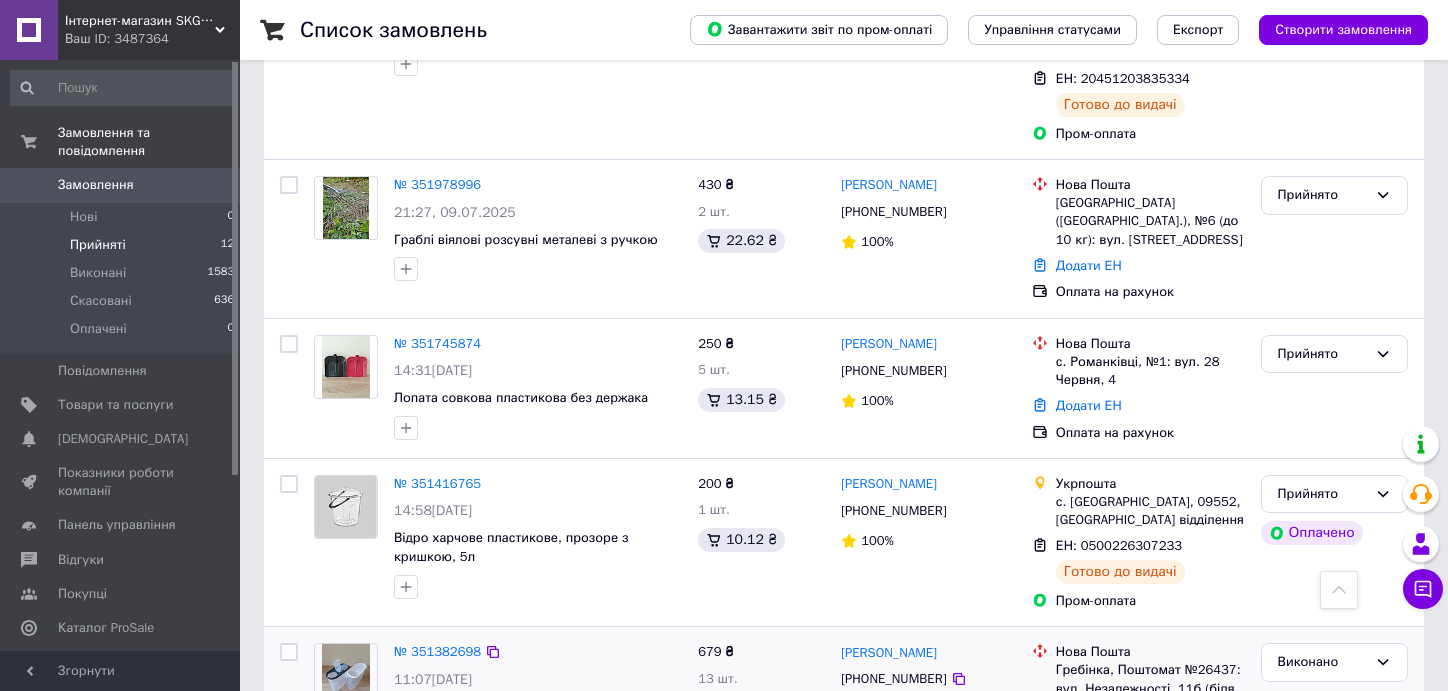scroll, scrollTop: 1669, scrollLeft: 0, axis: vertical 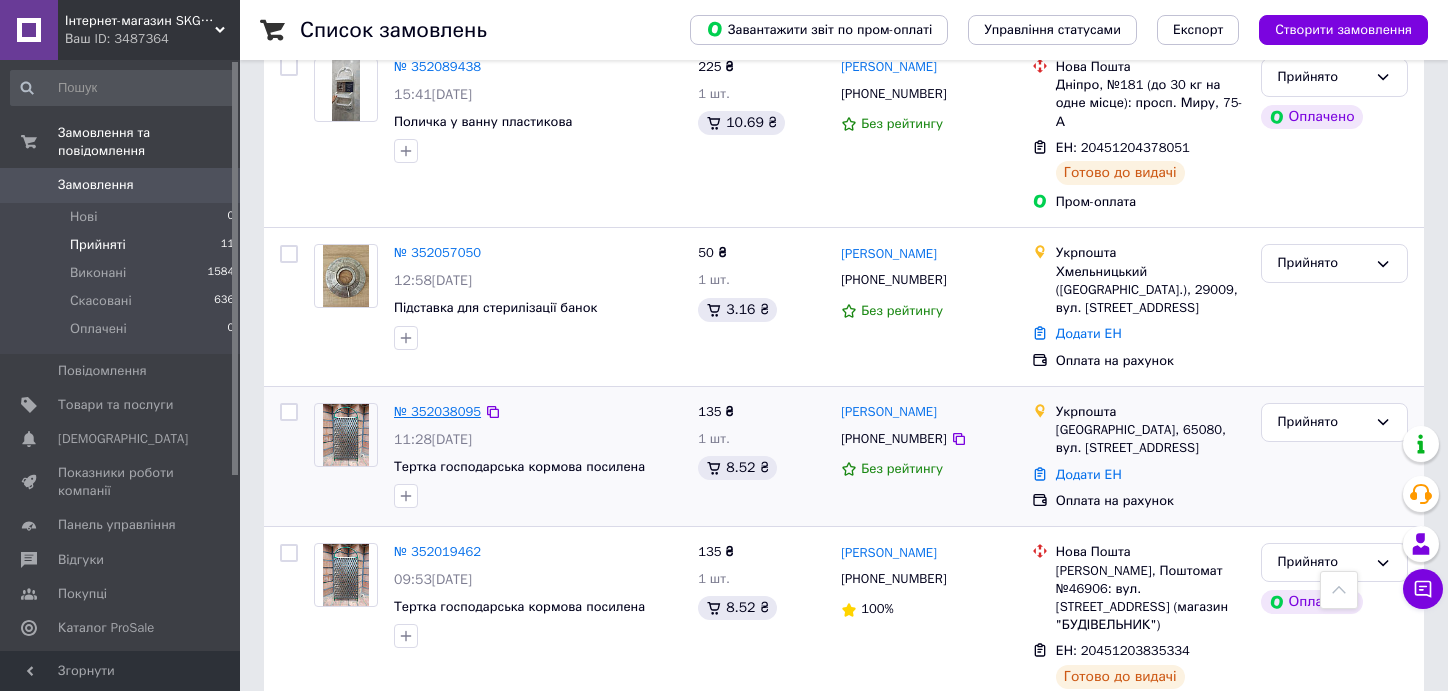 click on "№ 352038095" at bounding box center [437, 411] 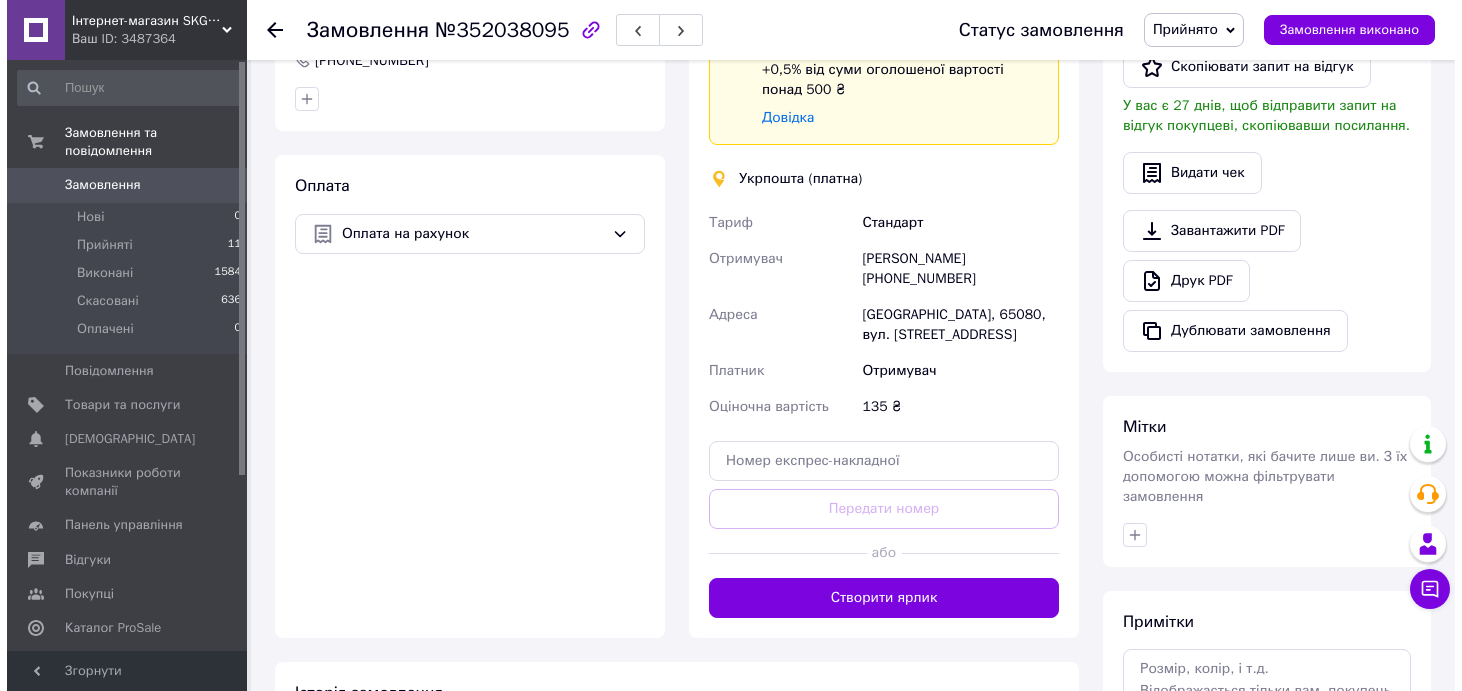 scroll, scrollTop: 264, scrollLeft: 0, axis: vertical 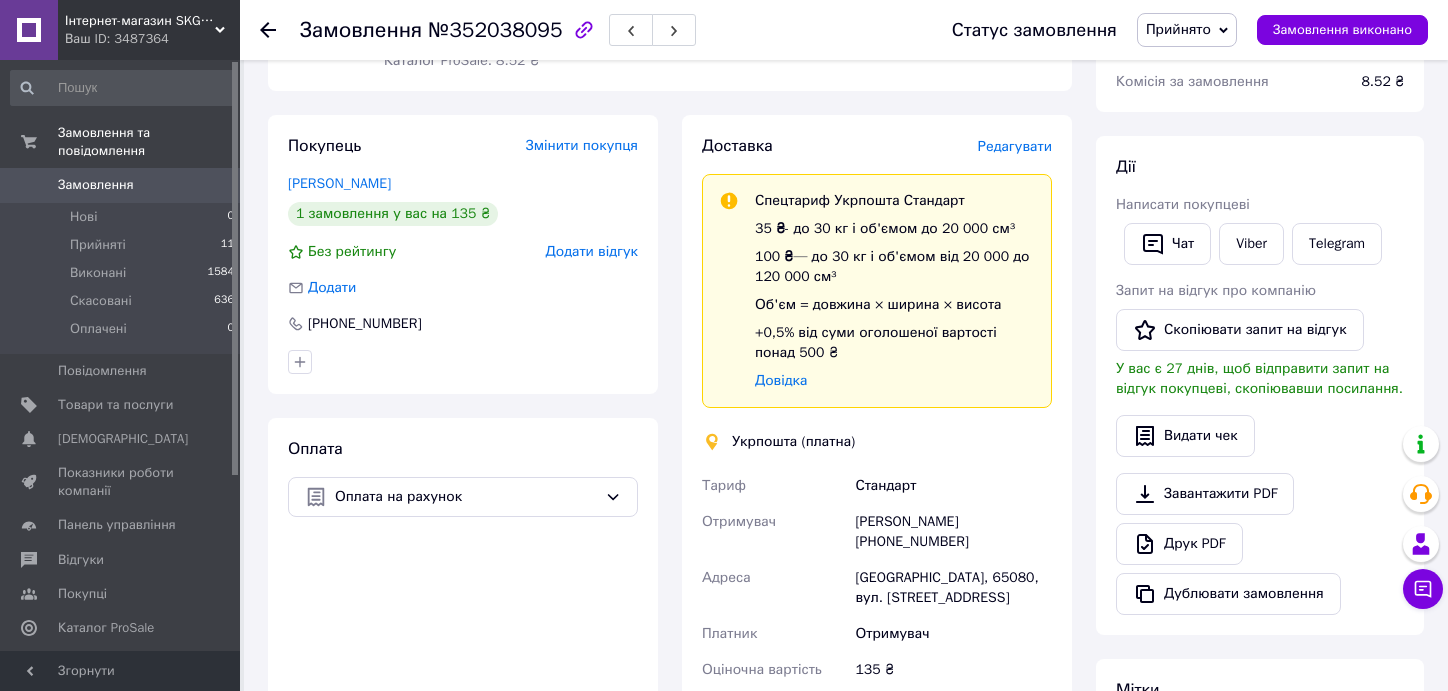 click on "Редагувати" at bounding box center [1015, 146] 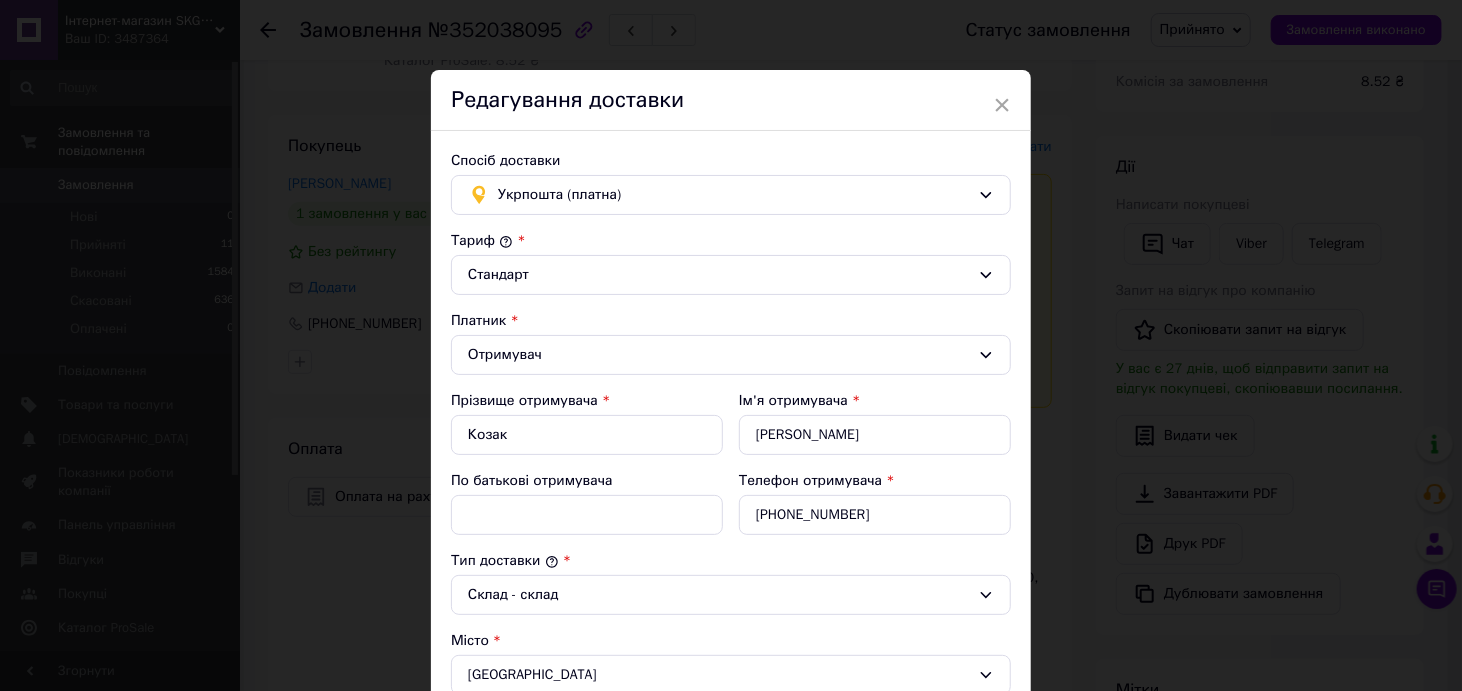 scroll, scrollTop: 500, scrollLeft: 0, axis: vertical 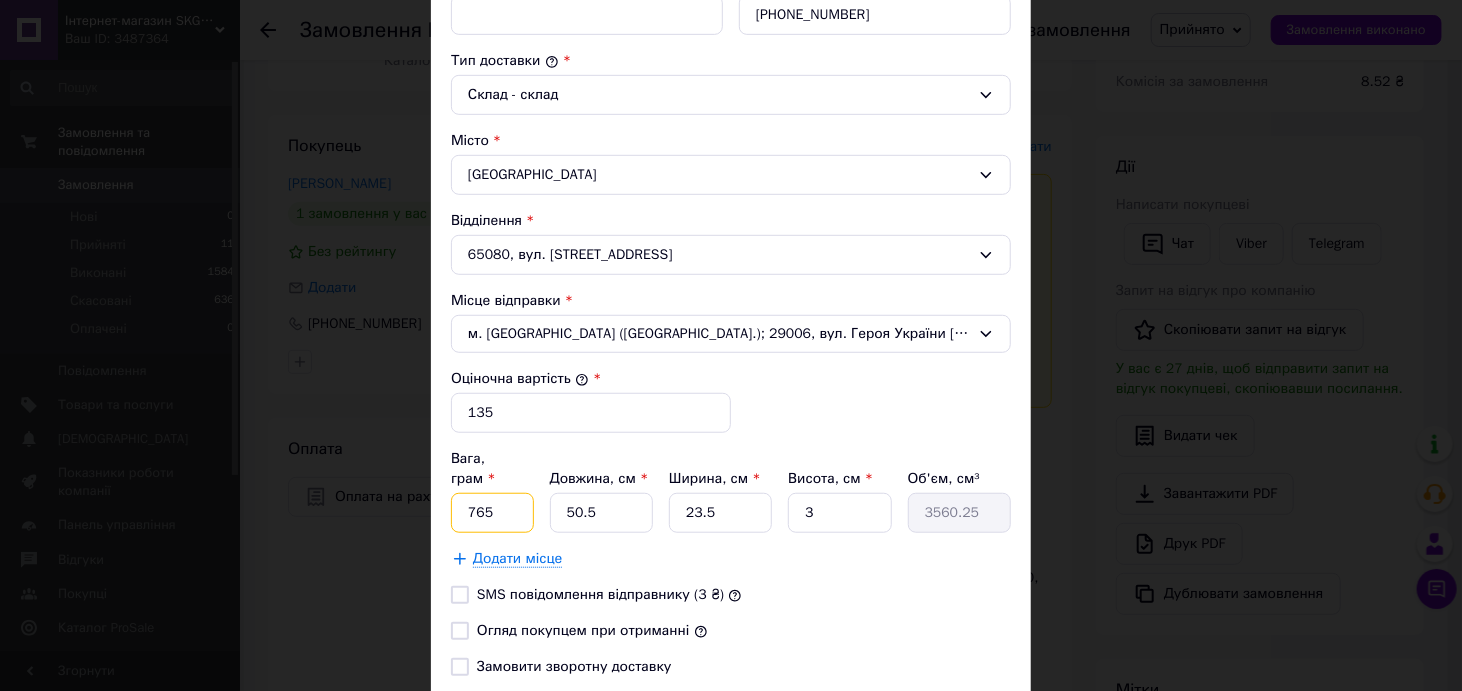 drag, startPoint x: 488, startPoint y: 494, endPoint x: 473, endPoint y: 485, distance: 17.492855 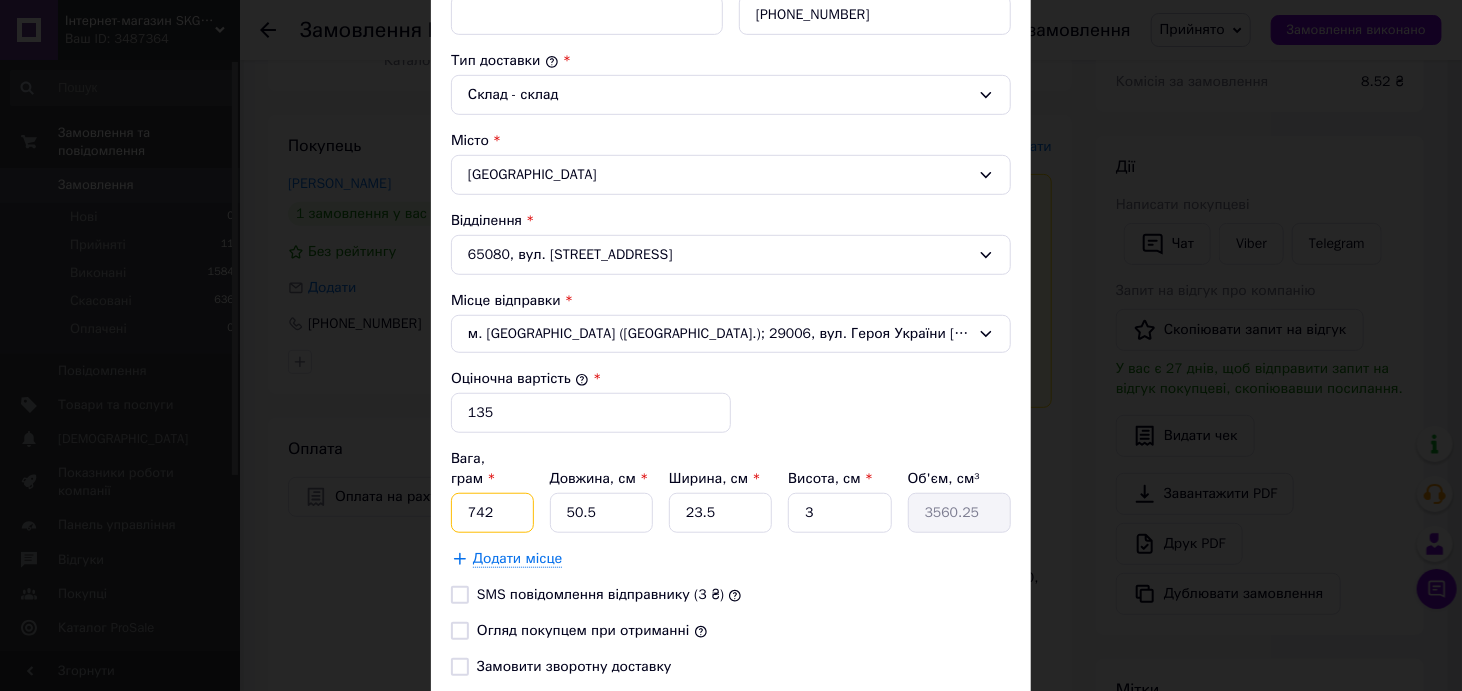 type on "742" 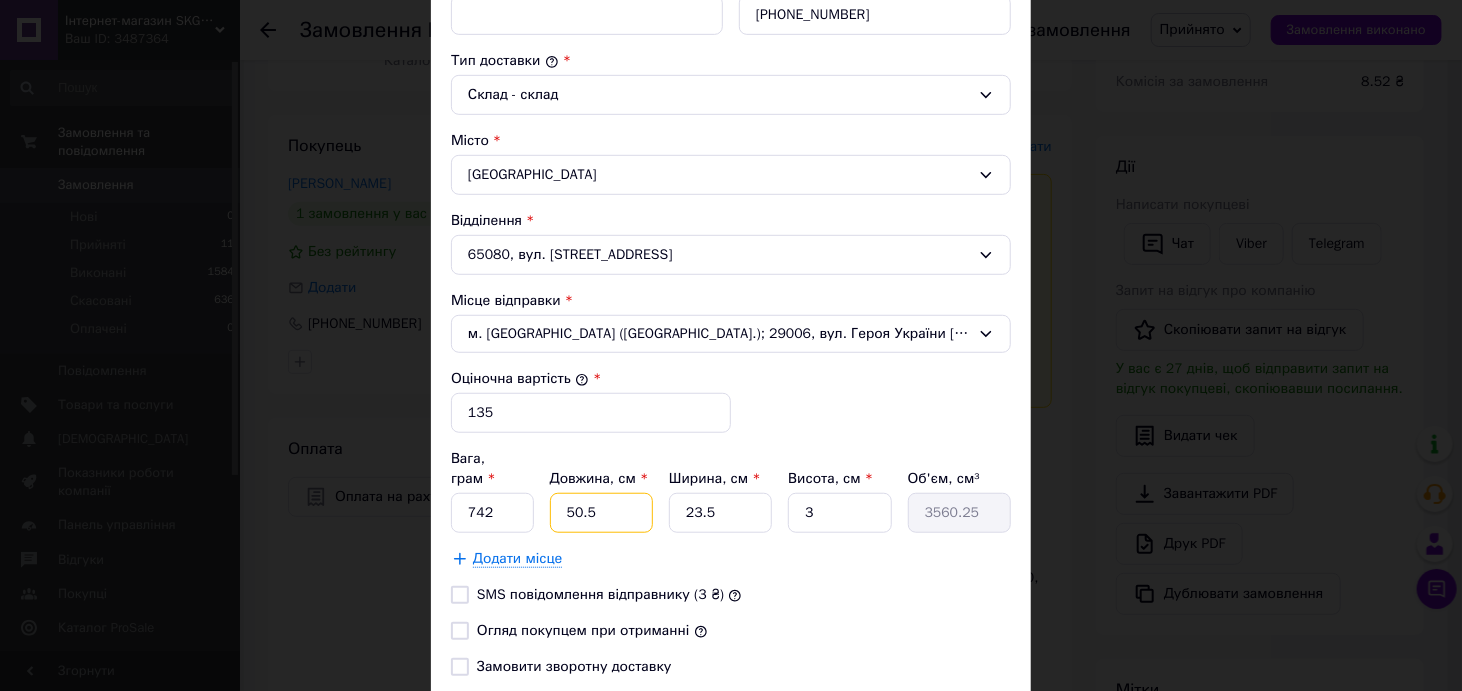 drag, startPoint x: 603, startPoint y: 494, endPoint x: 547, endPoint y: 499, distance: 56.22277 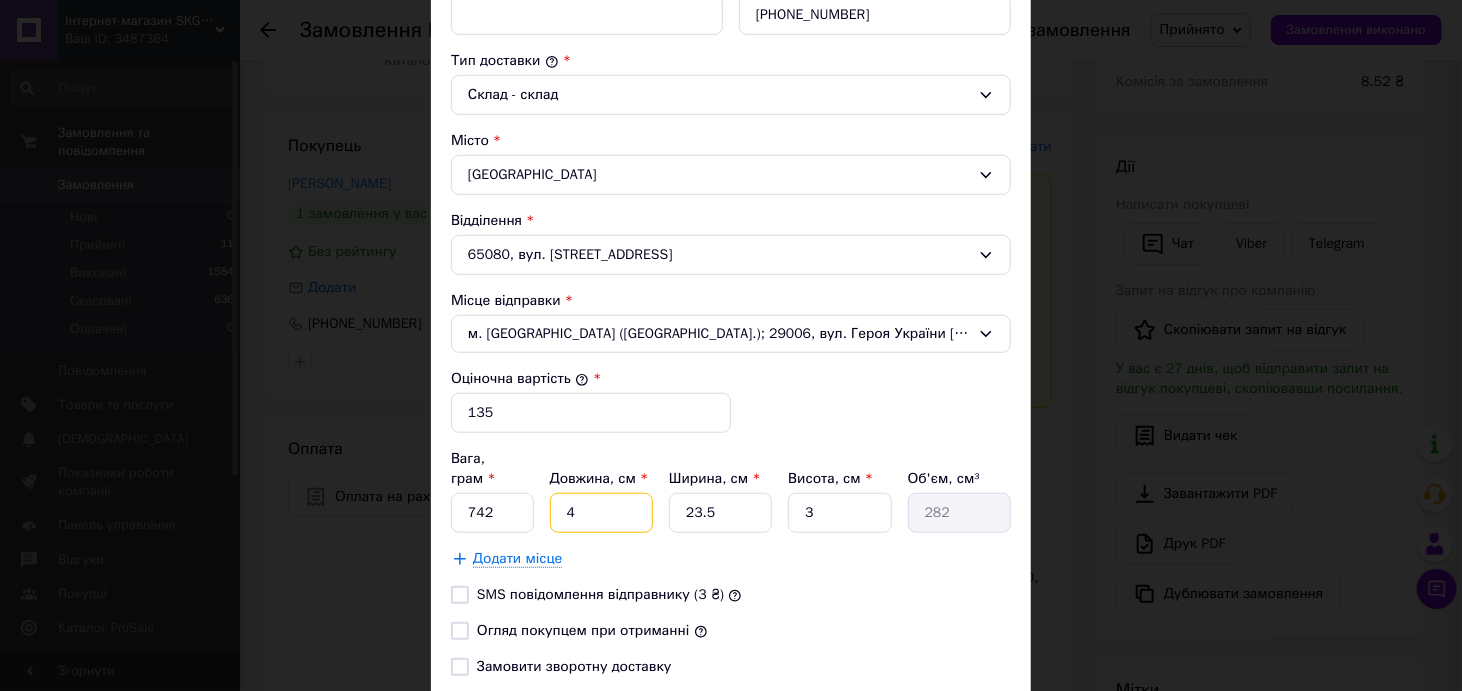type on "48" 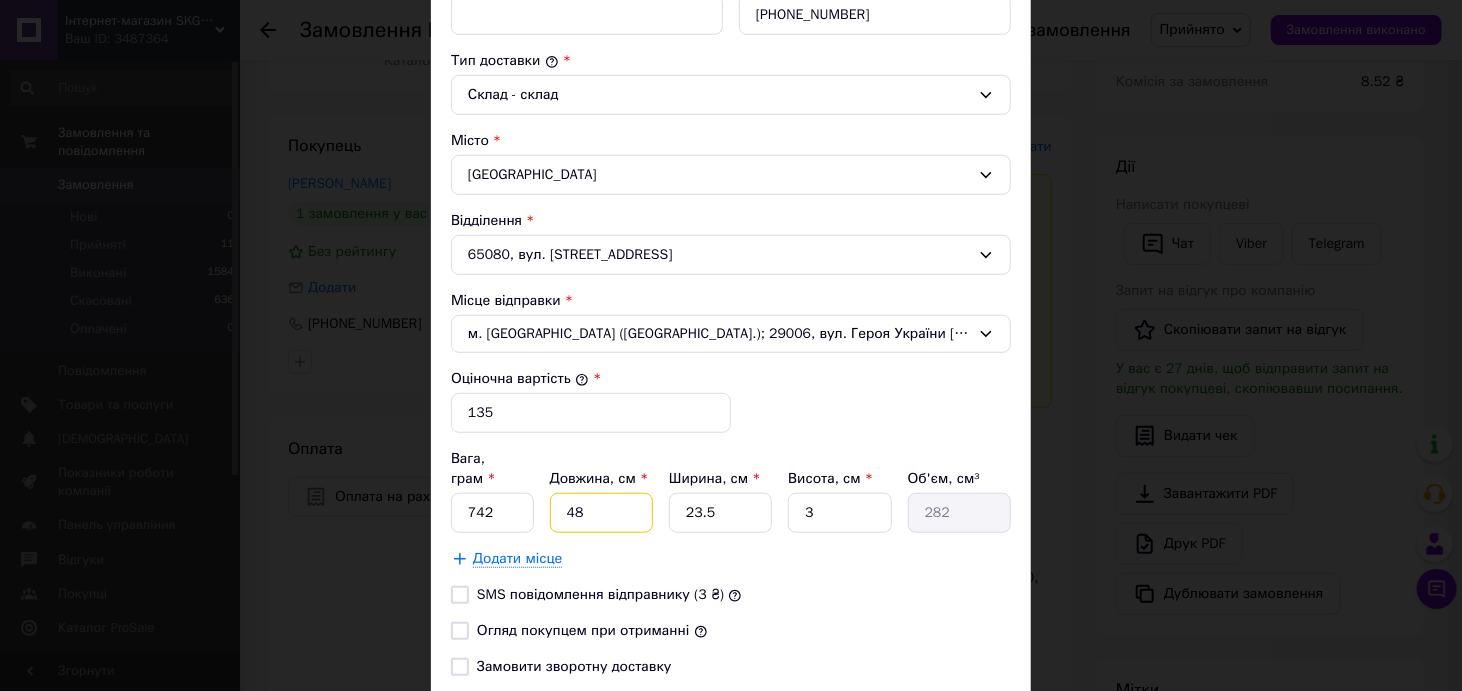 type on "3384" 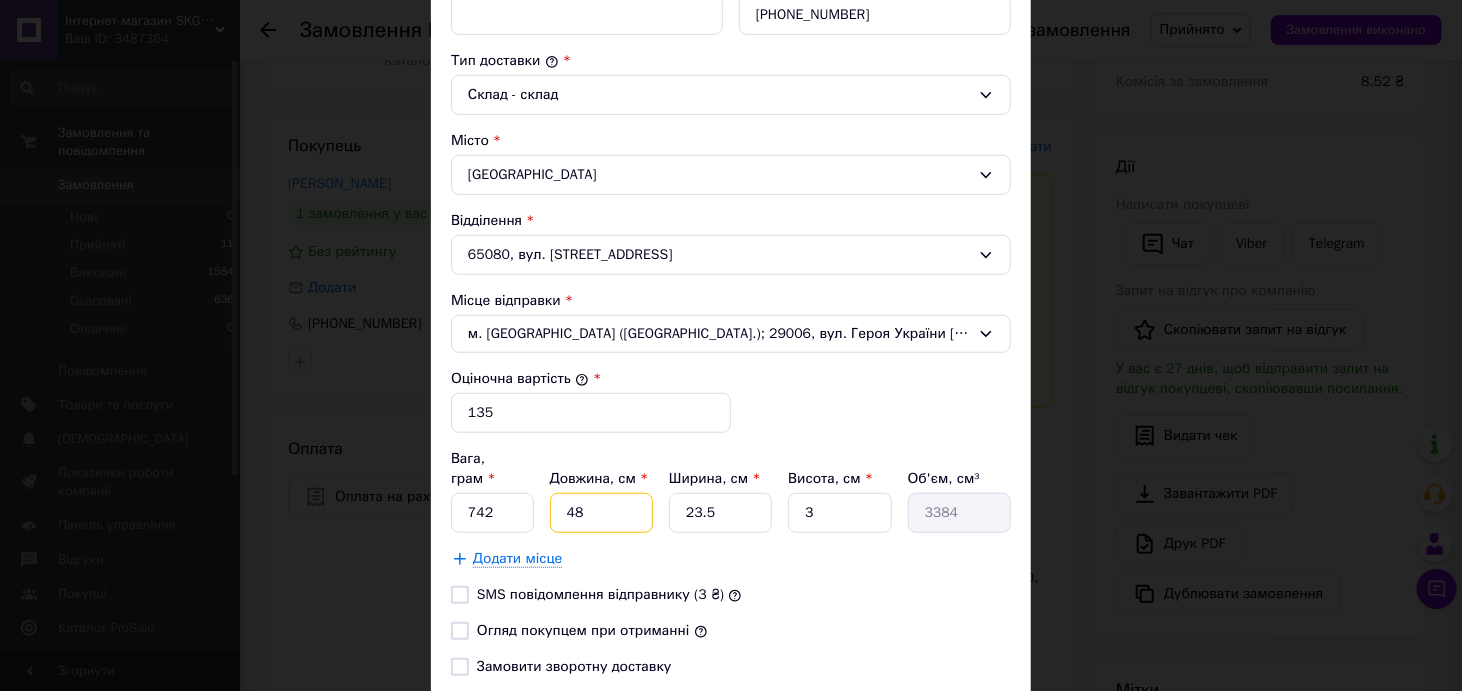 type on "48" 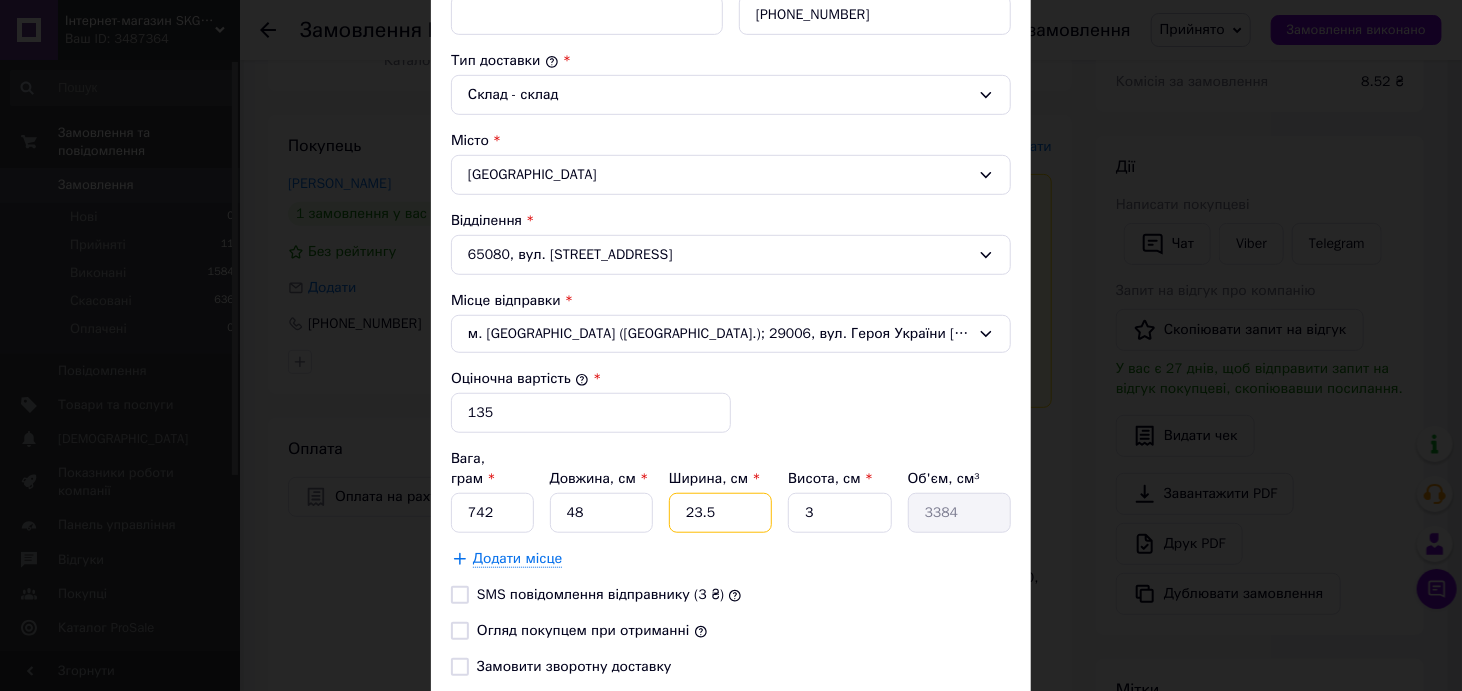 drag, startPoint x: 710, startPoint y: 492, endPoint x: 679, endPoint y: 480, distance: 33.24154 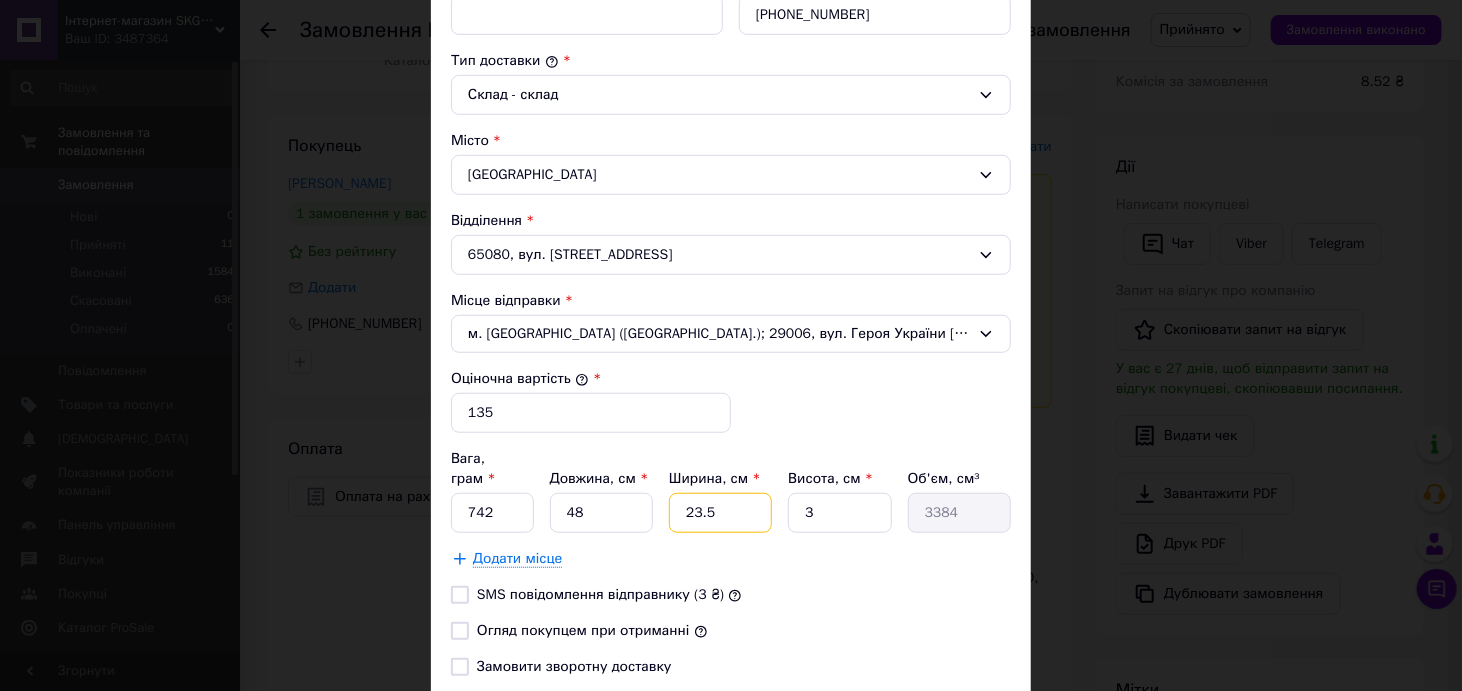 type on "2" 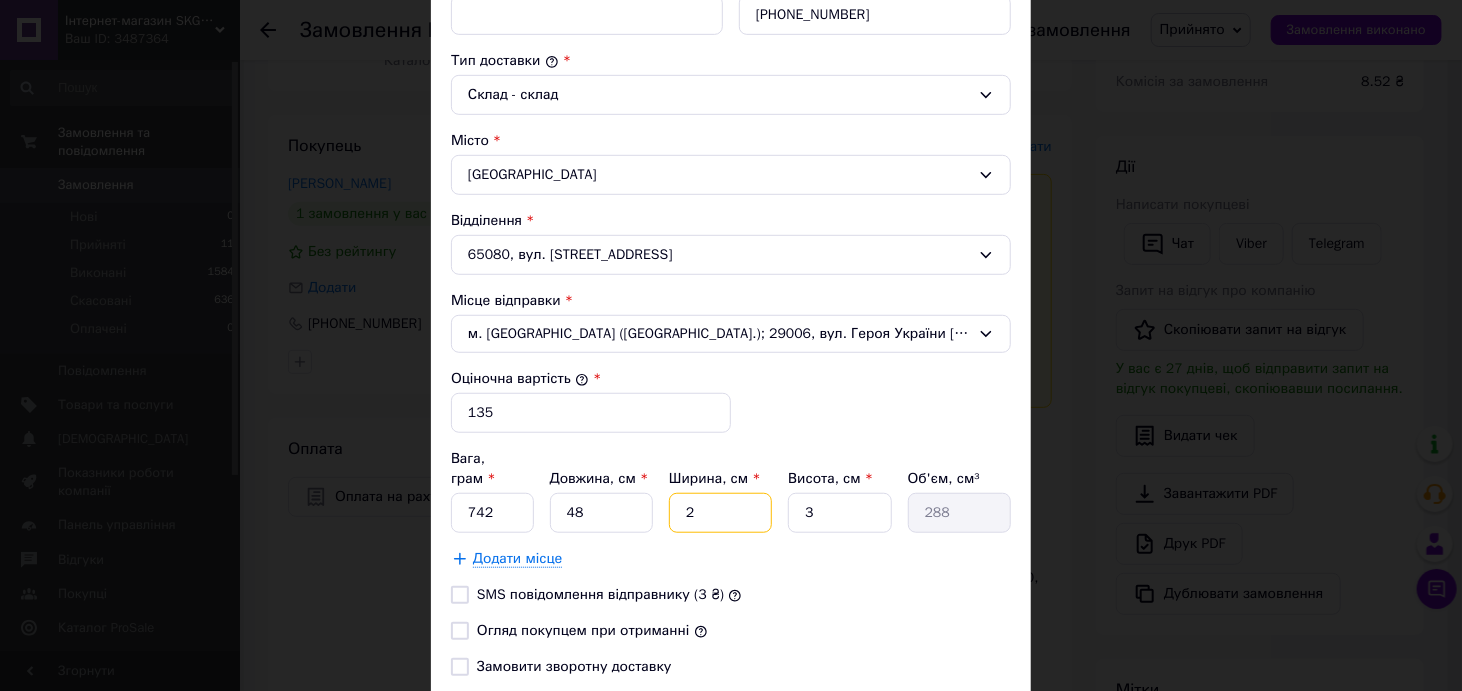 type on "24" 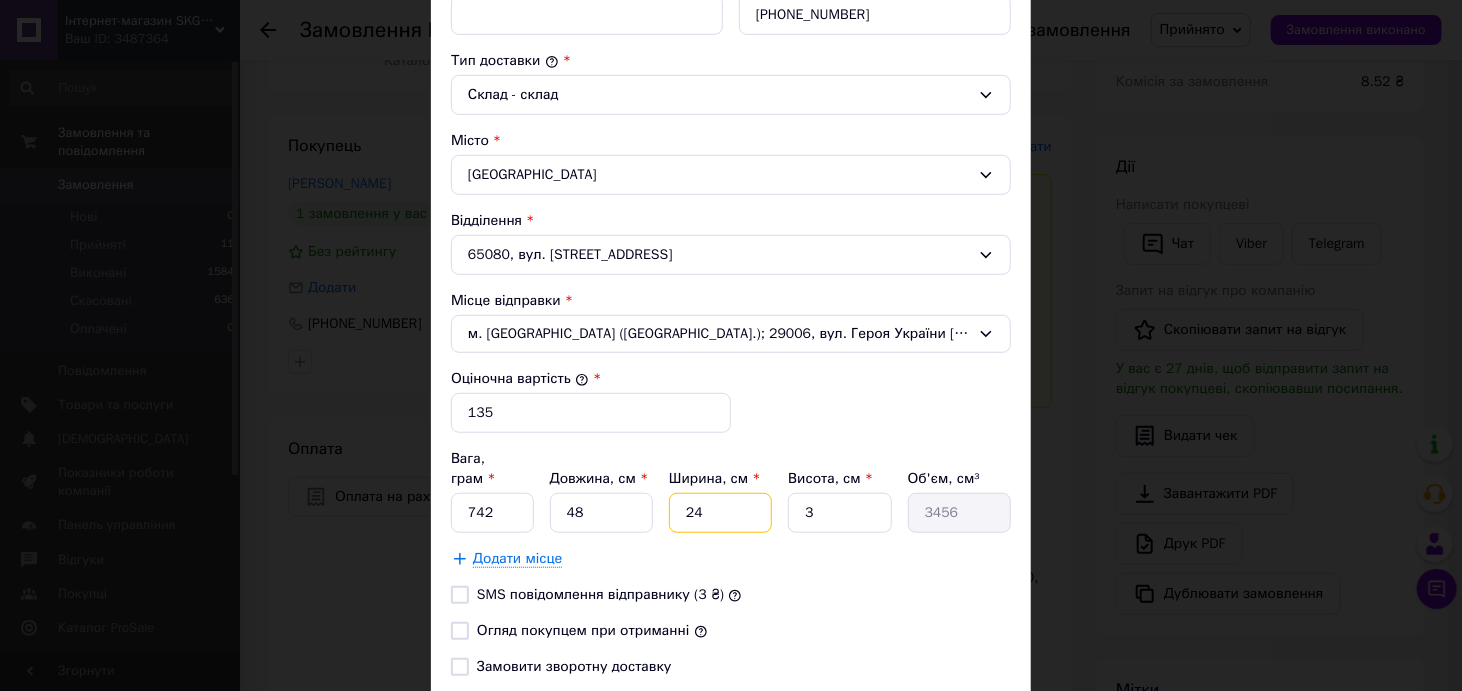 type on "24" 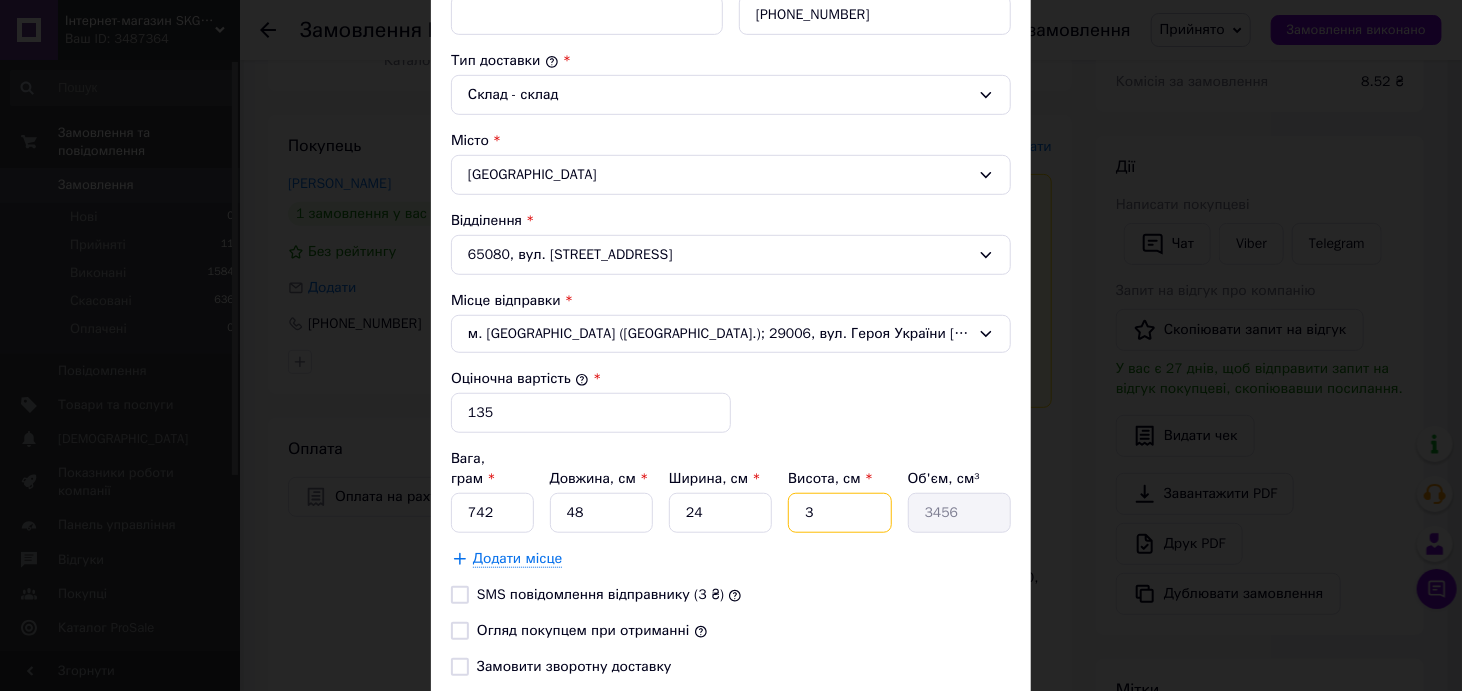 drag, startPoint x: 827, startPoint y: 488, endPoint x: 795, endPoint y: 492, distance: 32.24903 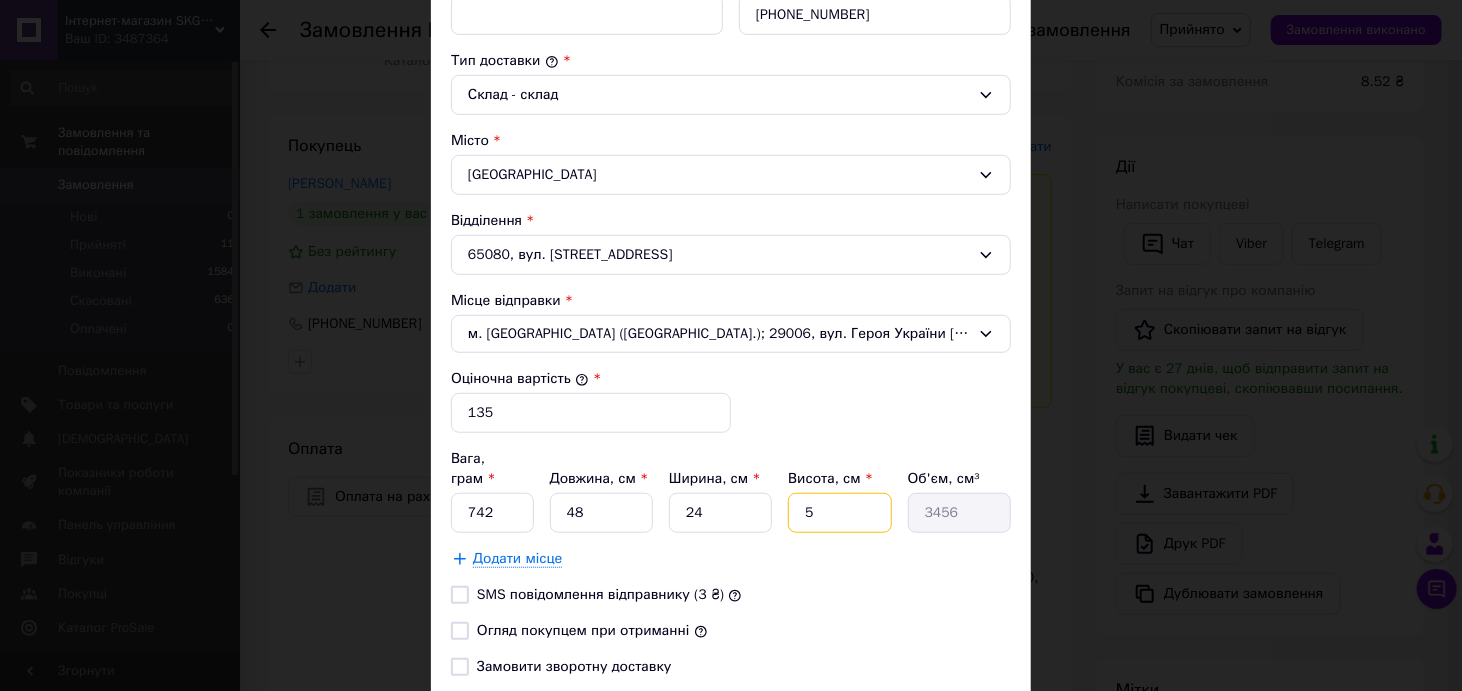 type on "5760" 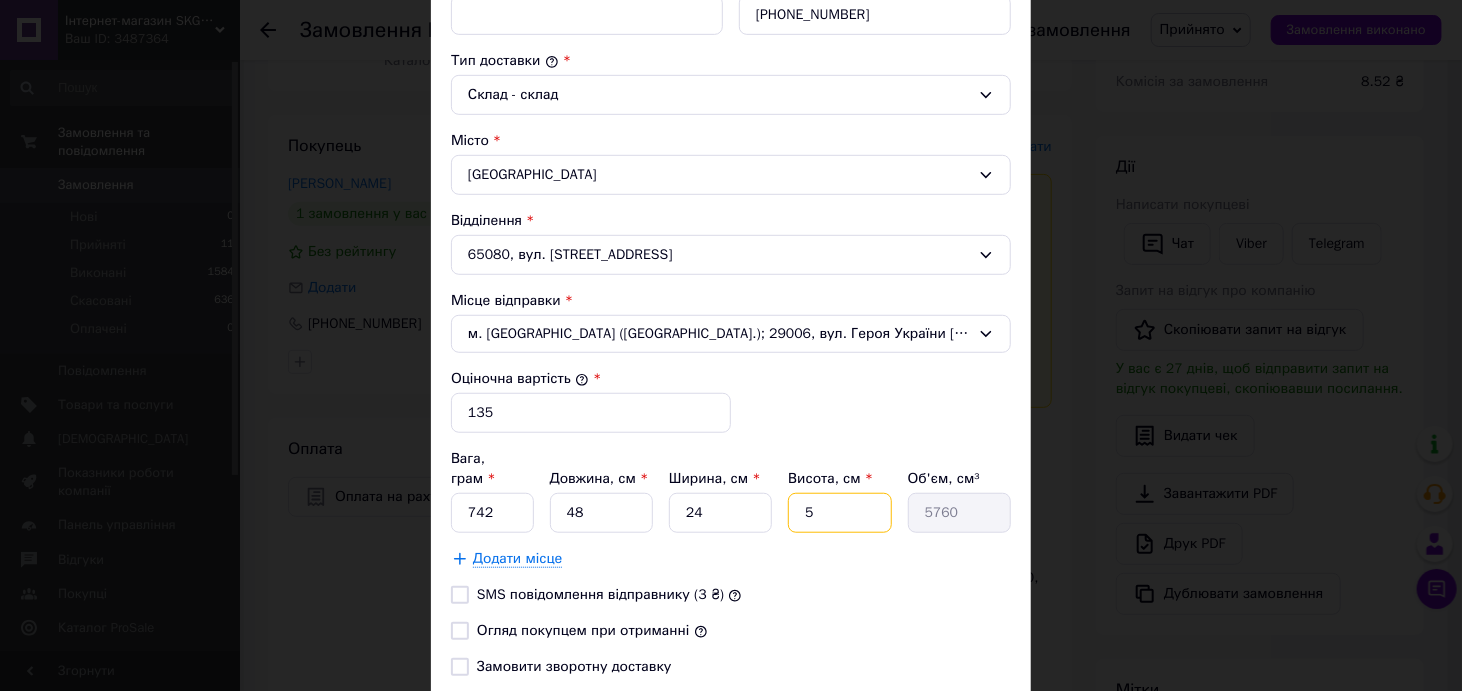 type on "5" 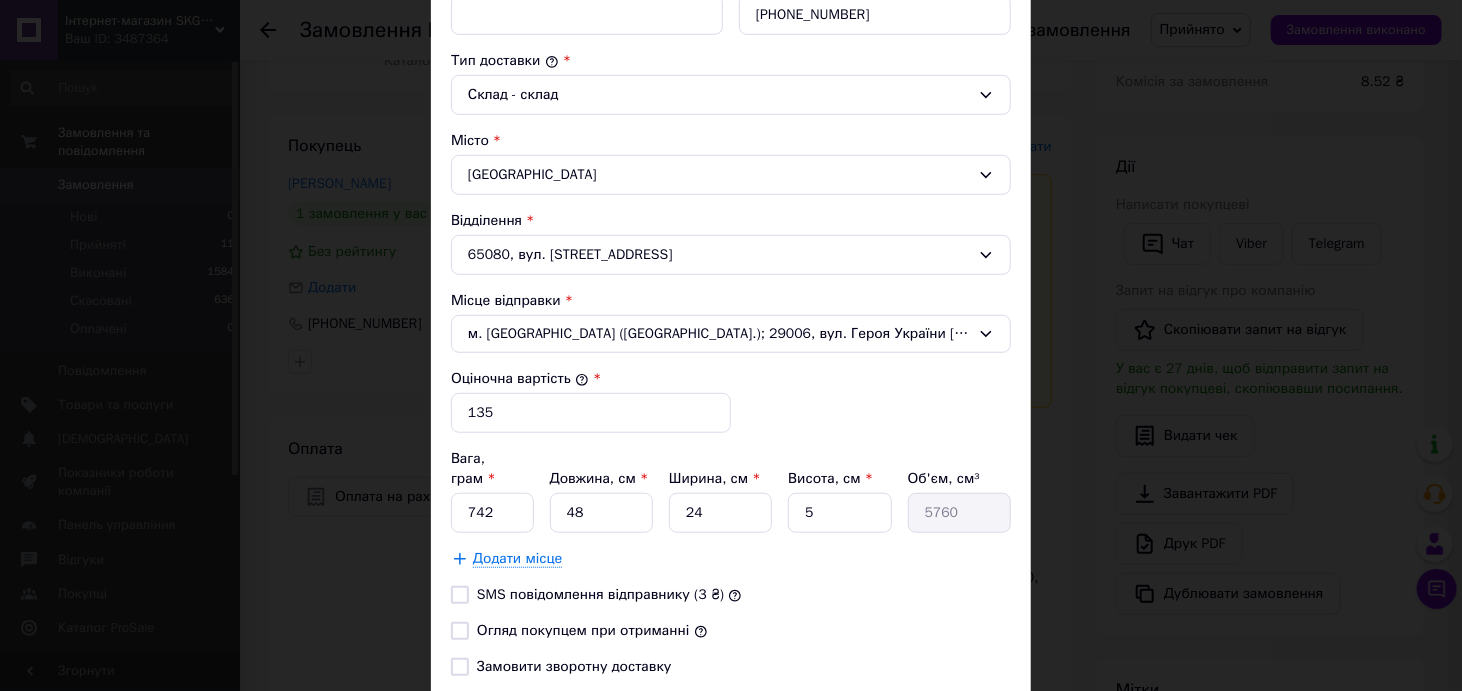 click on "Огляд покупцем при отриманні" at bounding box center (460, 631) 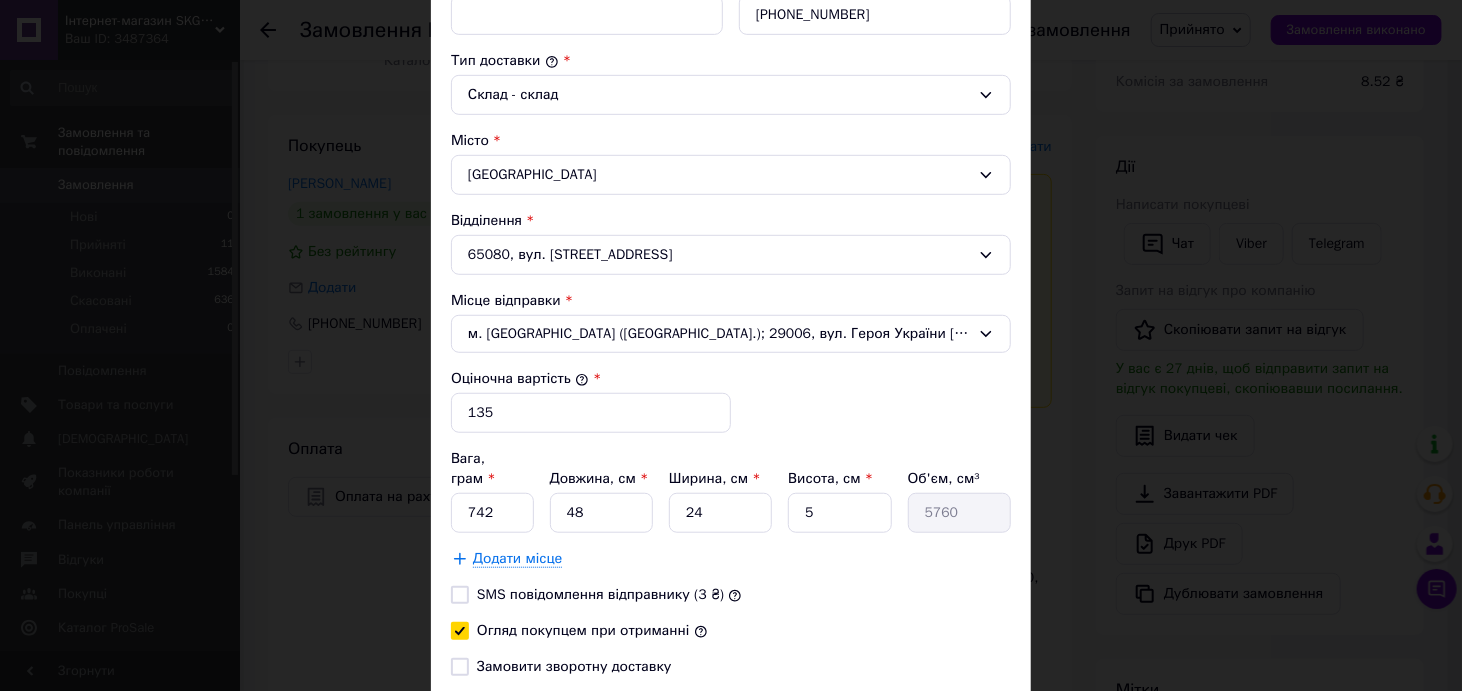 checkbox on "true" 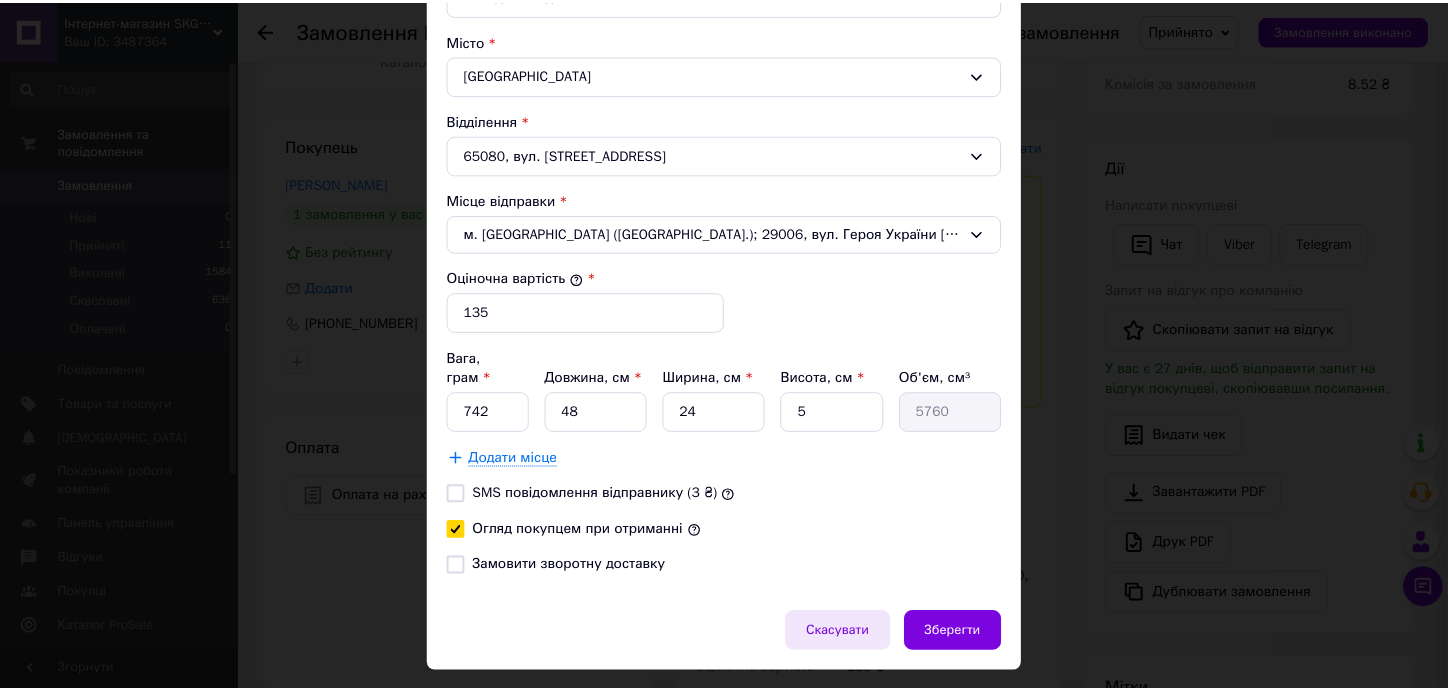 scroll, scrollTop: 627, scrollLeft: 0, axis: vertical 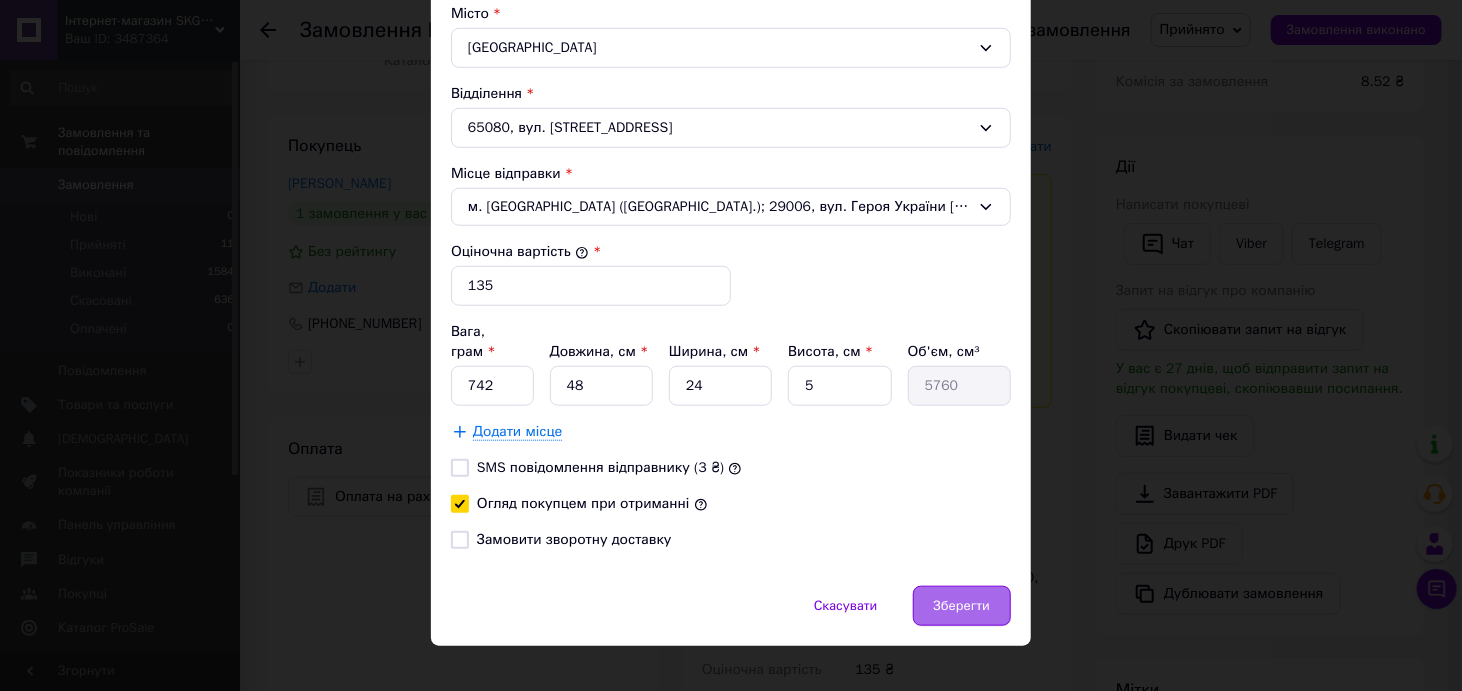 click on "Зберегти" at bounding box center (962, 606) 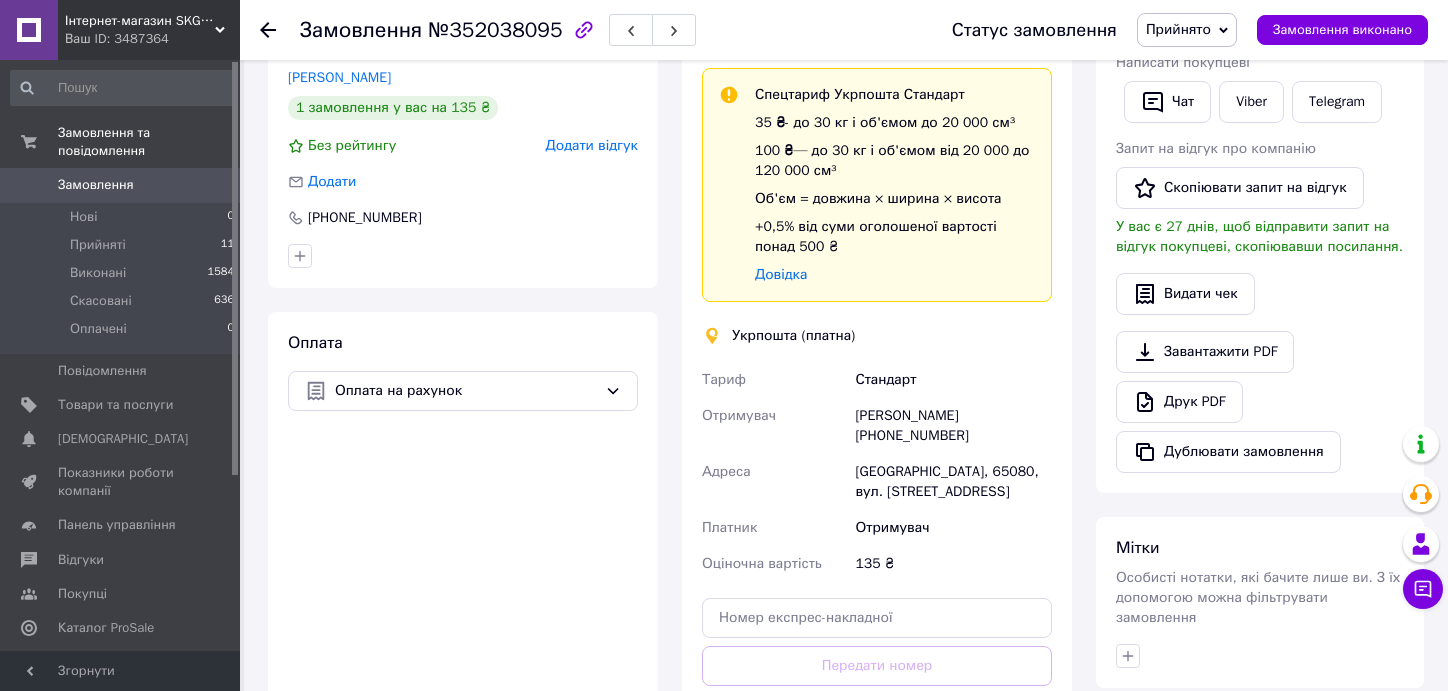 scroll, scrollTop: 564, scrollLeft: 0, axis: vertical 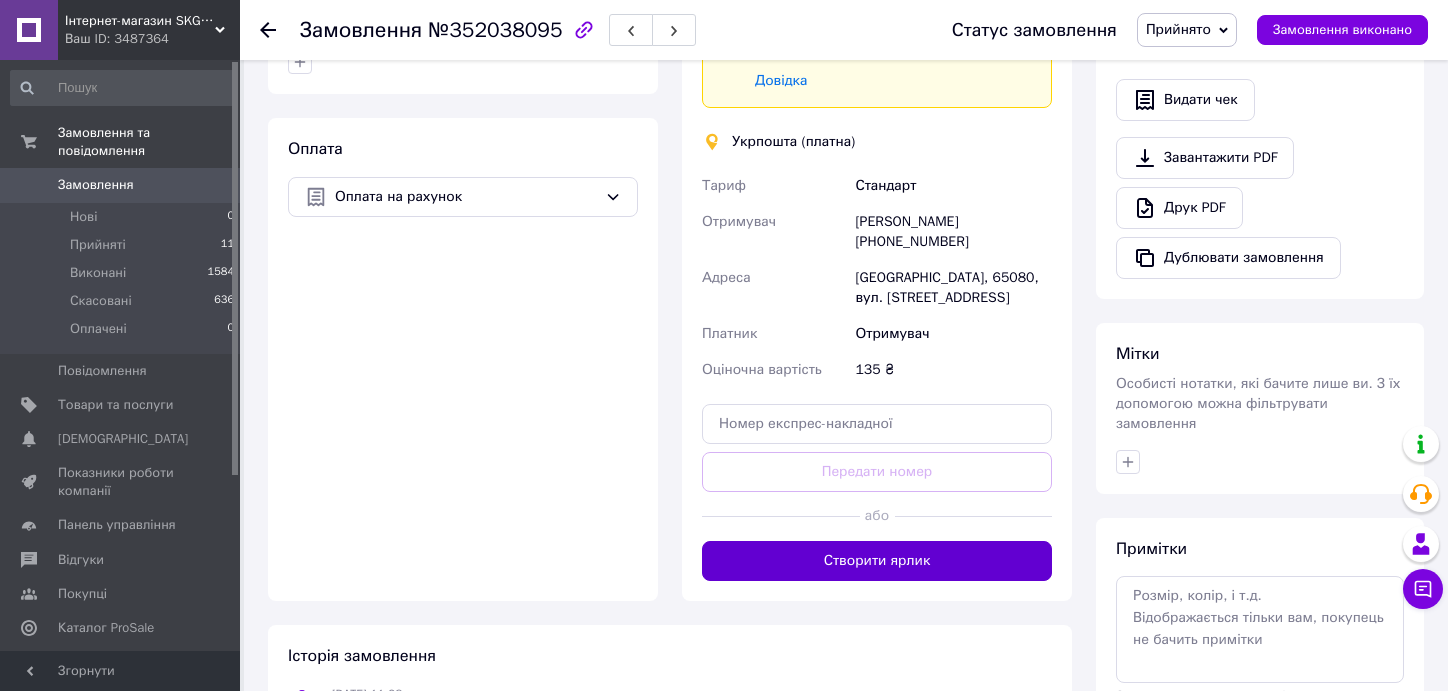 click on "Створити ярлик" at bounding box center [877, 561] 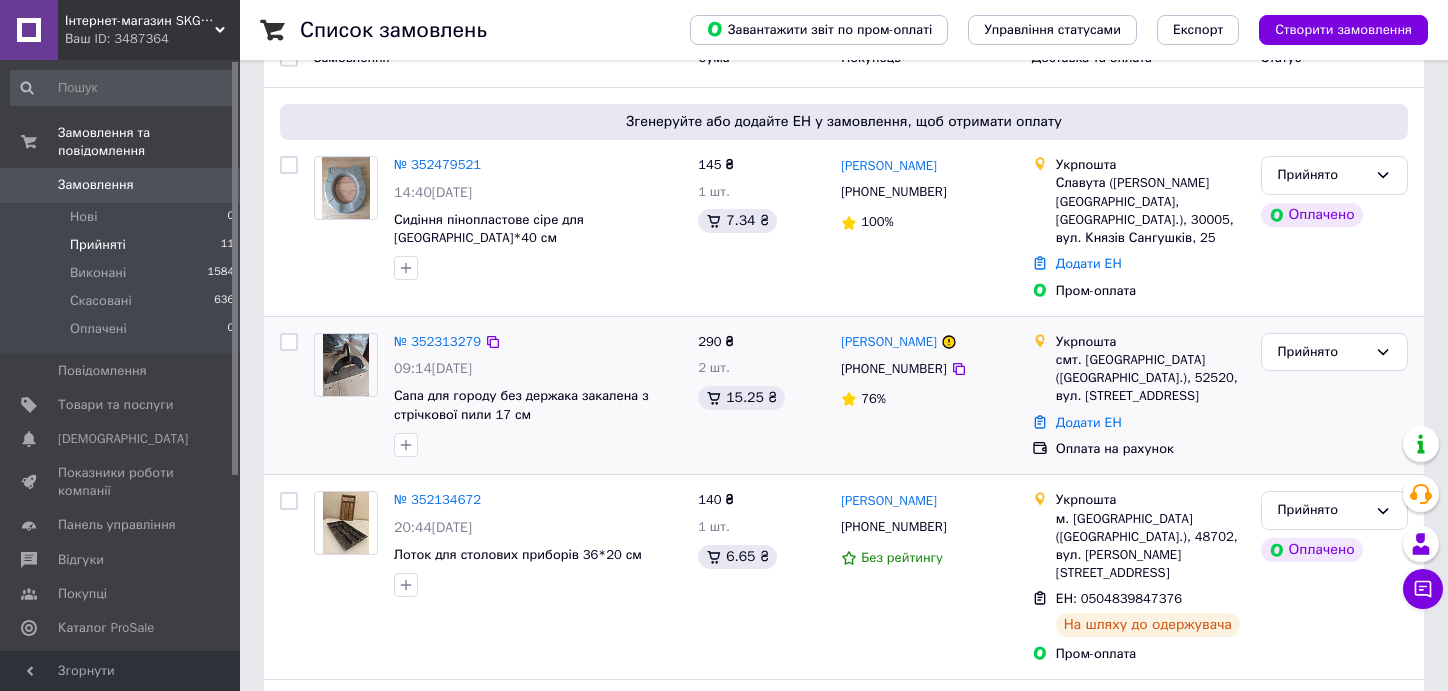 scroll, scrollTop: 200, scrollLeft: 0, axis: vertical 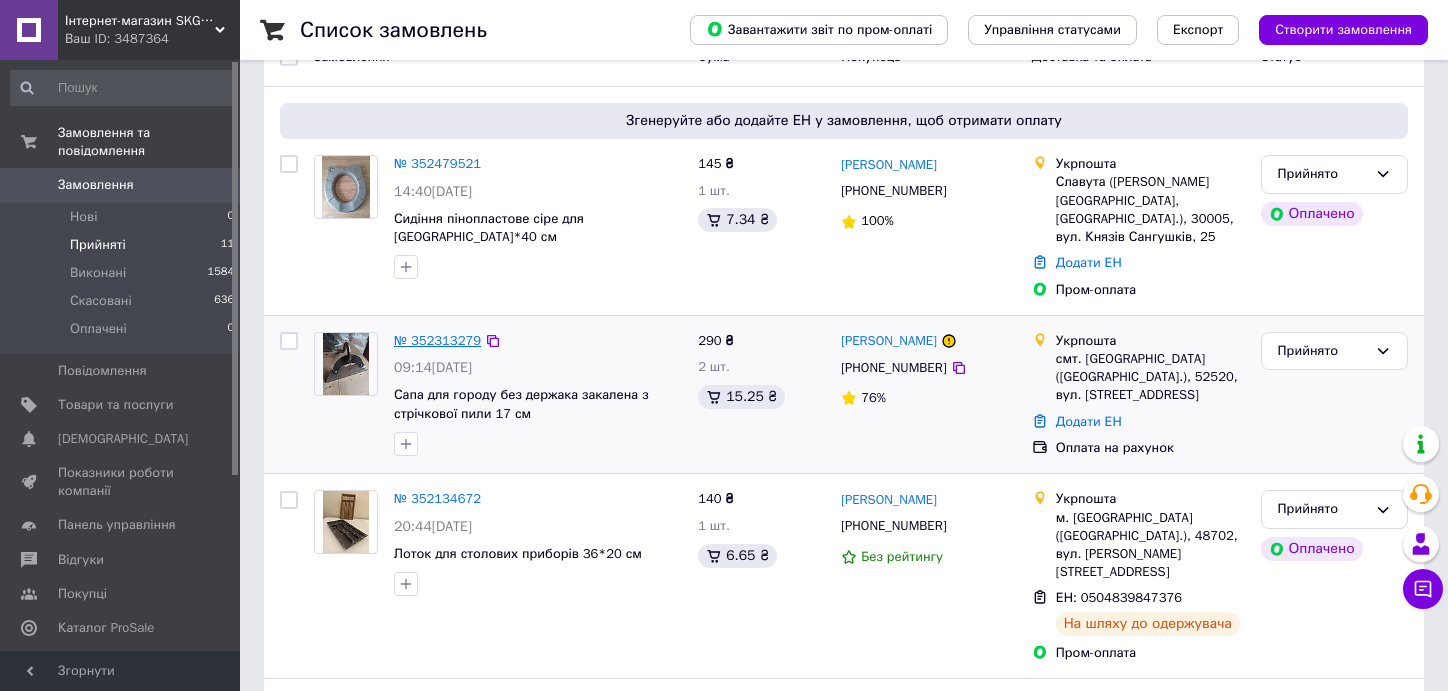 click on "№ 352313279" at bounding box center [437, 340] 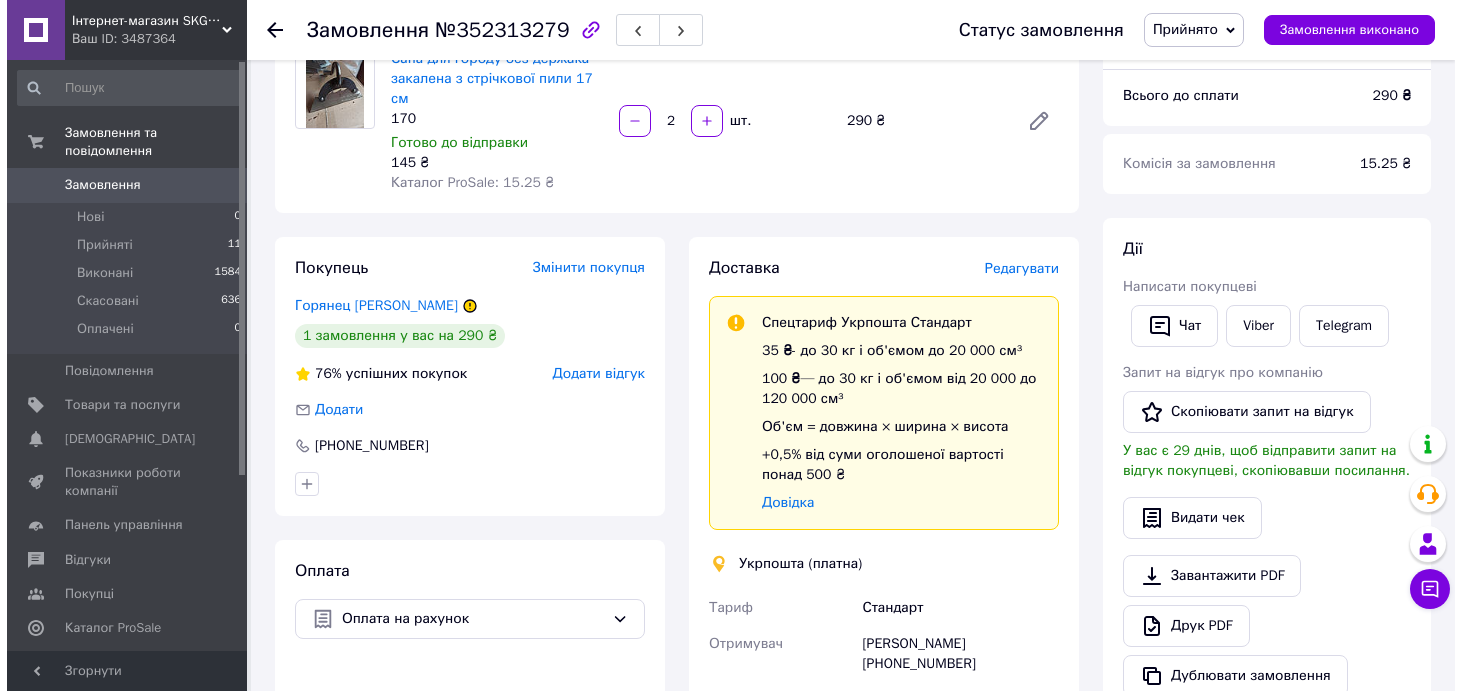 scroll, scrollTop: 200, scrollLeft: 0, axis: vertical 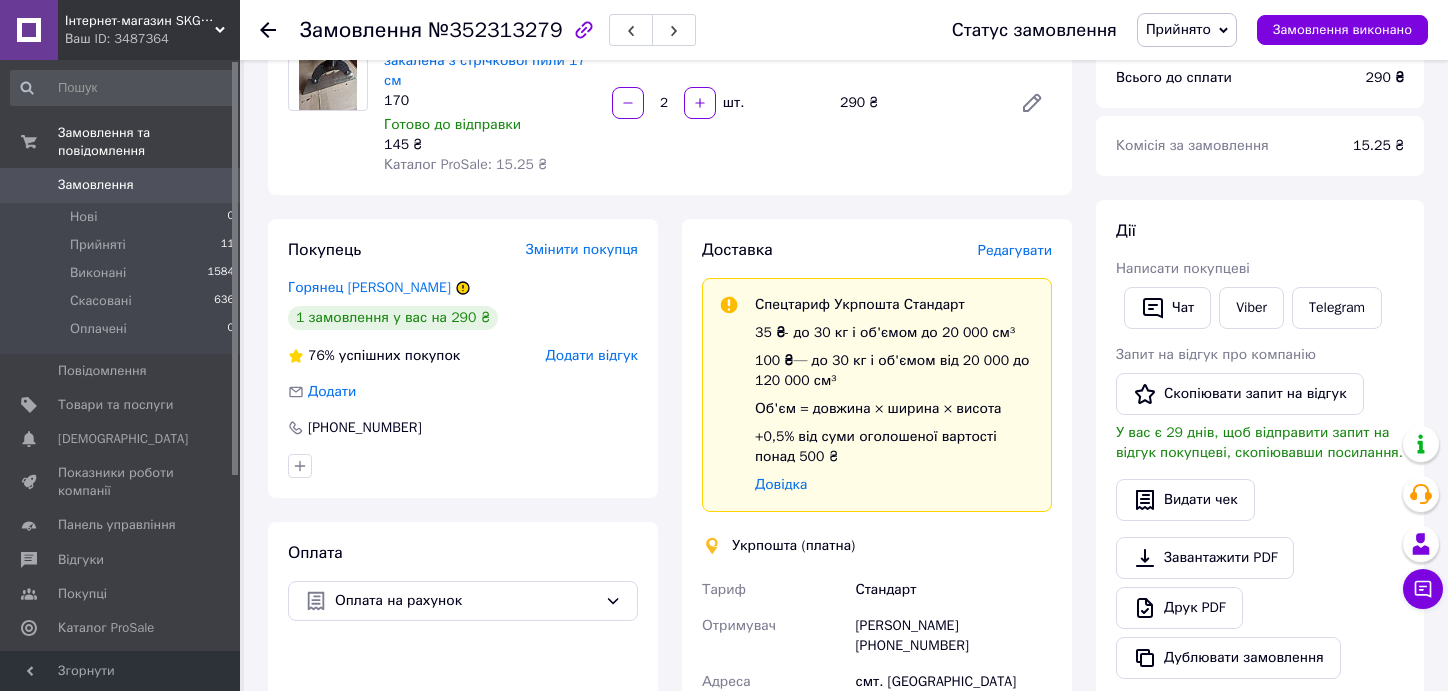 click on "Редагувати" at bounding box center [1015, 250] 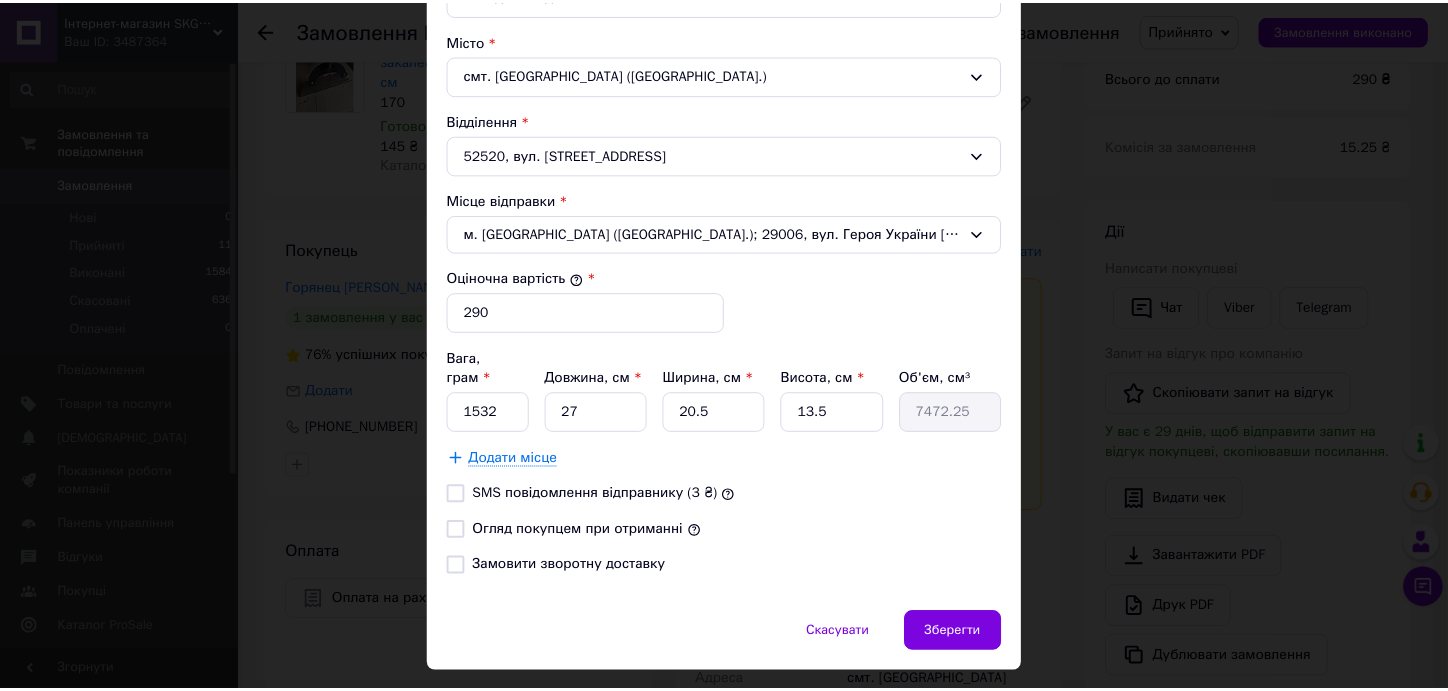 scroll, scrollTop: 627, scrollLeft: 0, axis: vertical 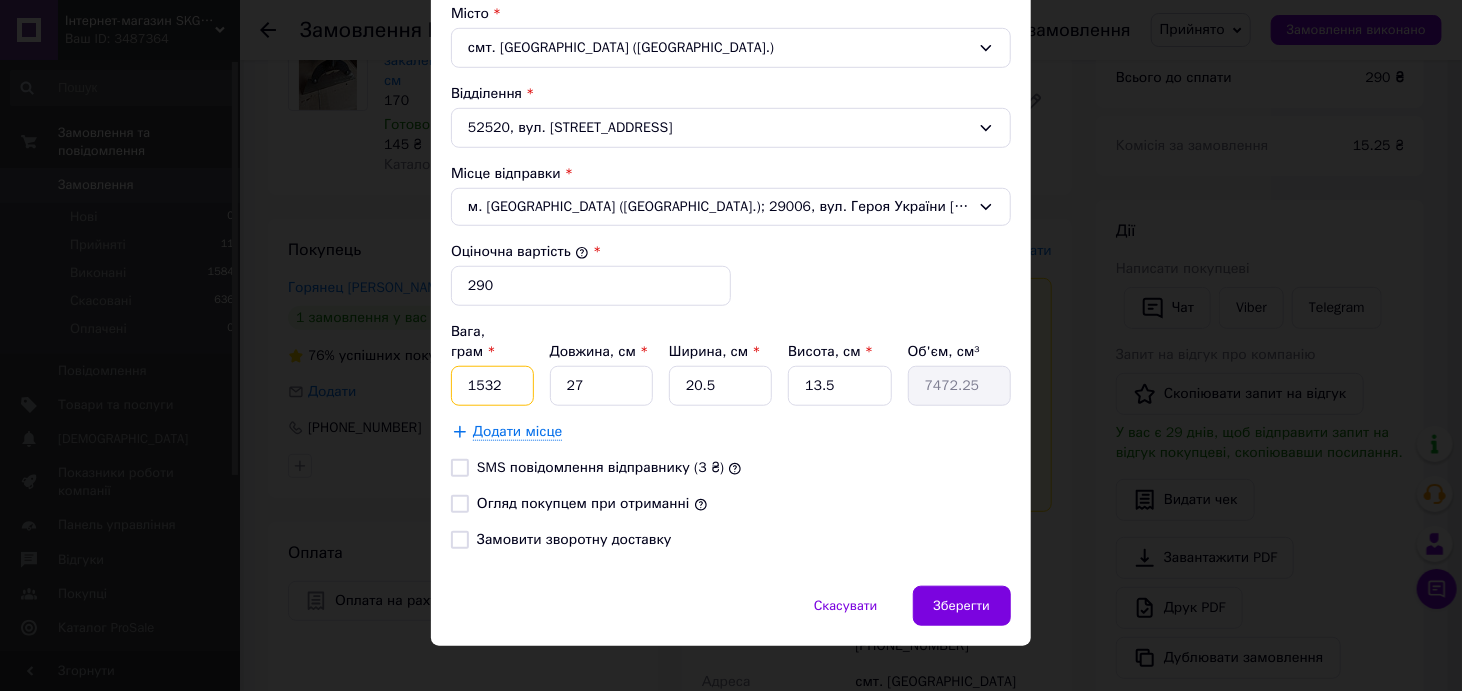 drag, startPoint x: 511, startPoint y: 365, endPoint x: 442, endPoint y: 368, distance: 69.065186 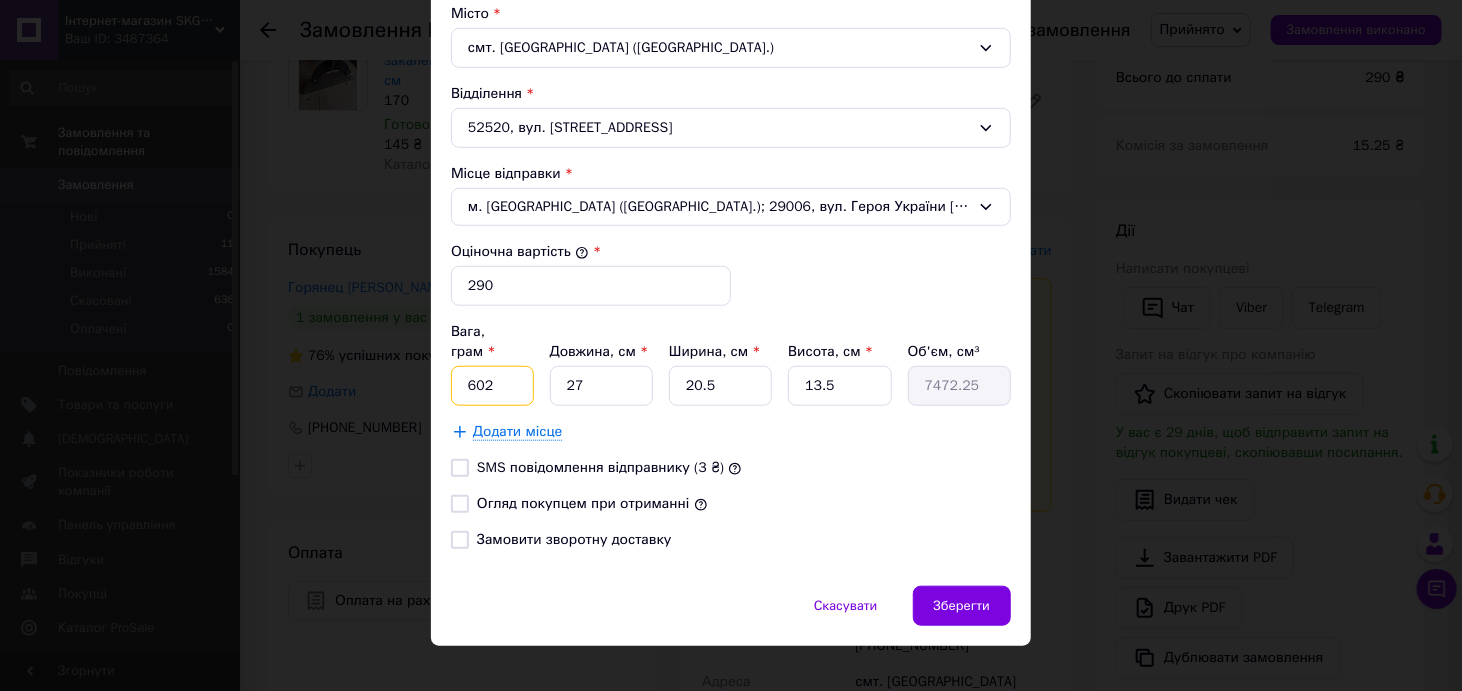 type on "602" 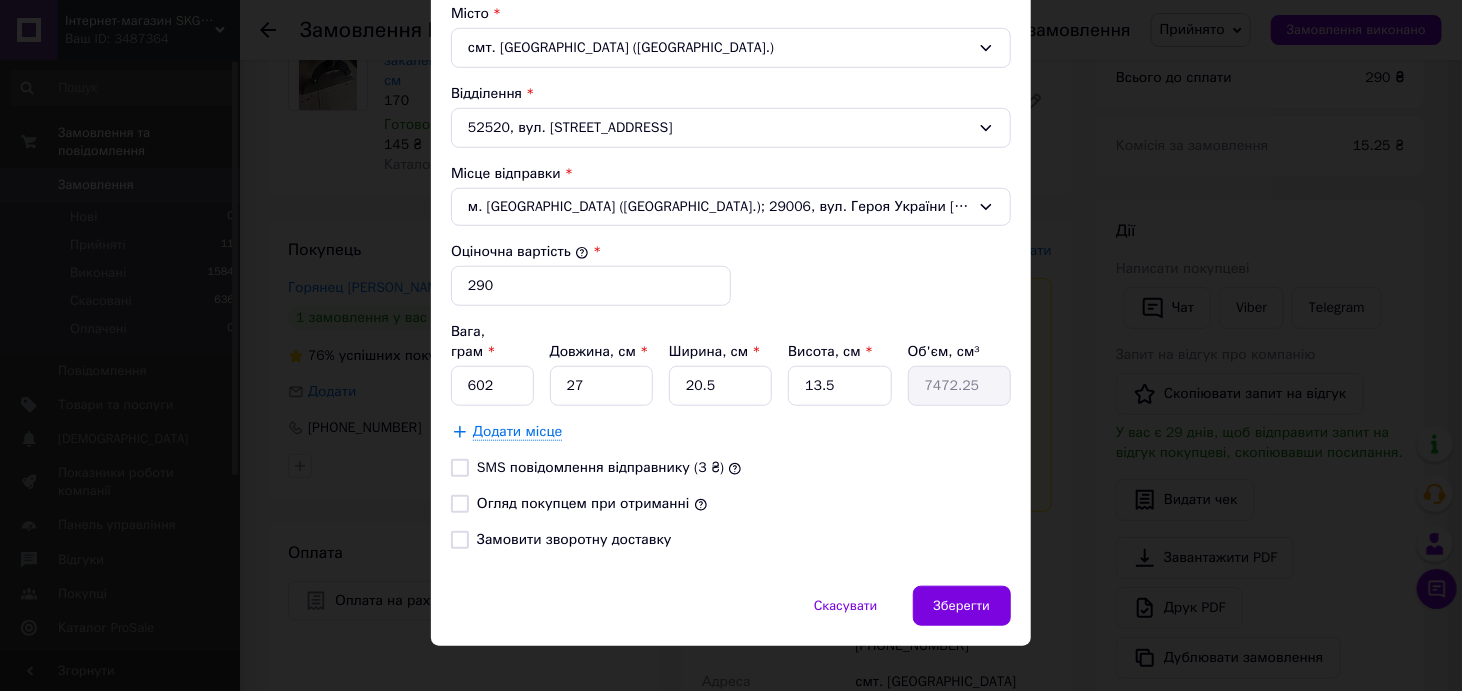 click on "Огляд покупцем при отриманні" at bounding box center (460, 504) 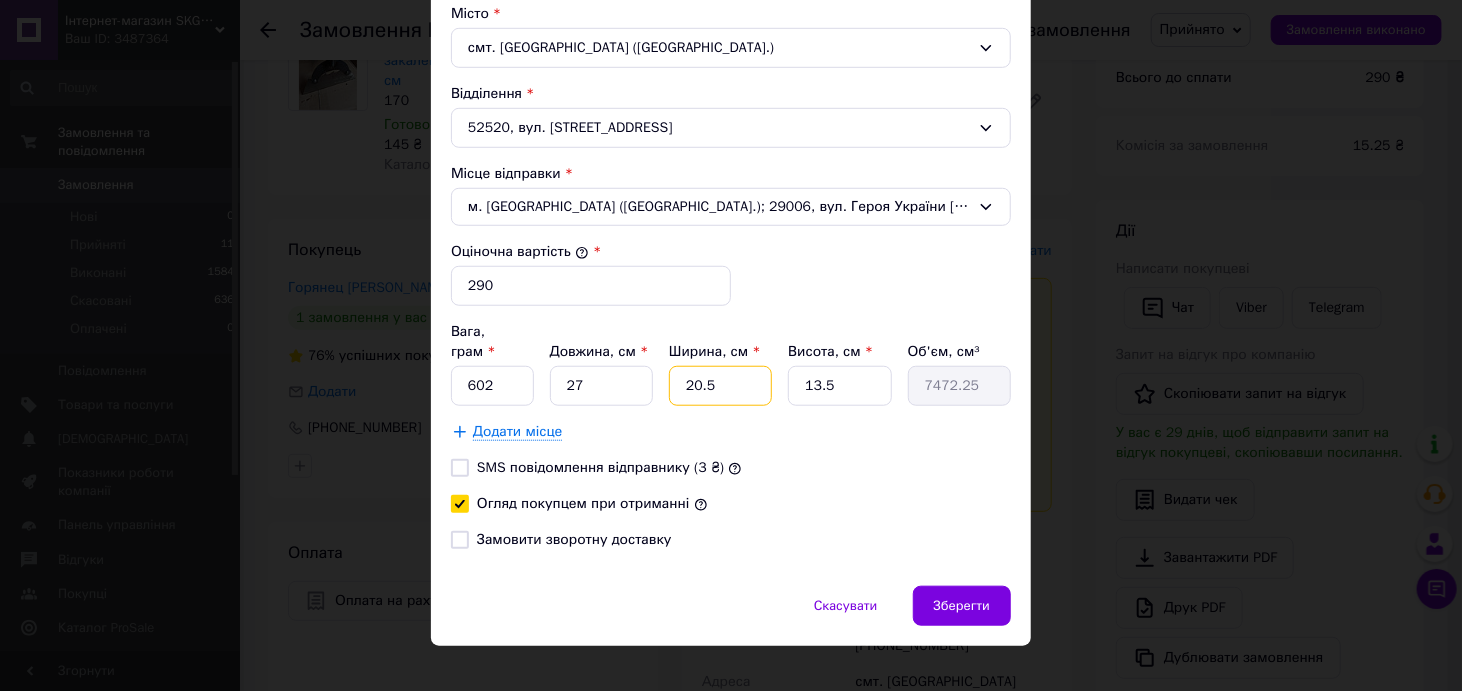 drag, startPoint x: 715, startPoint y: 360, endPoint x: 669, endPoint y: 358, distance: 46.043457 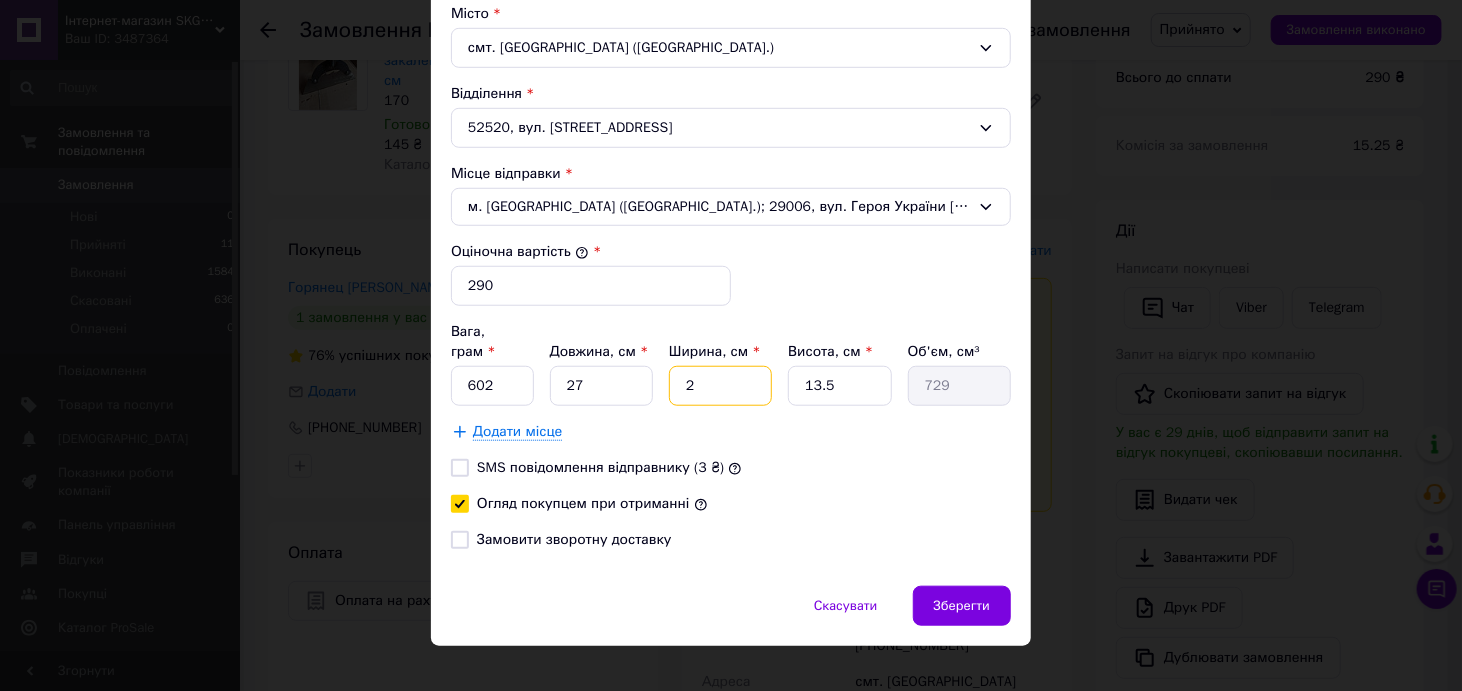 type on "21" 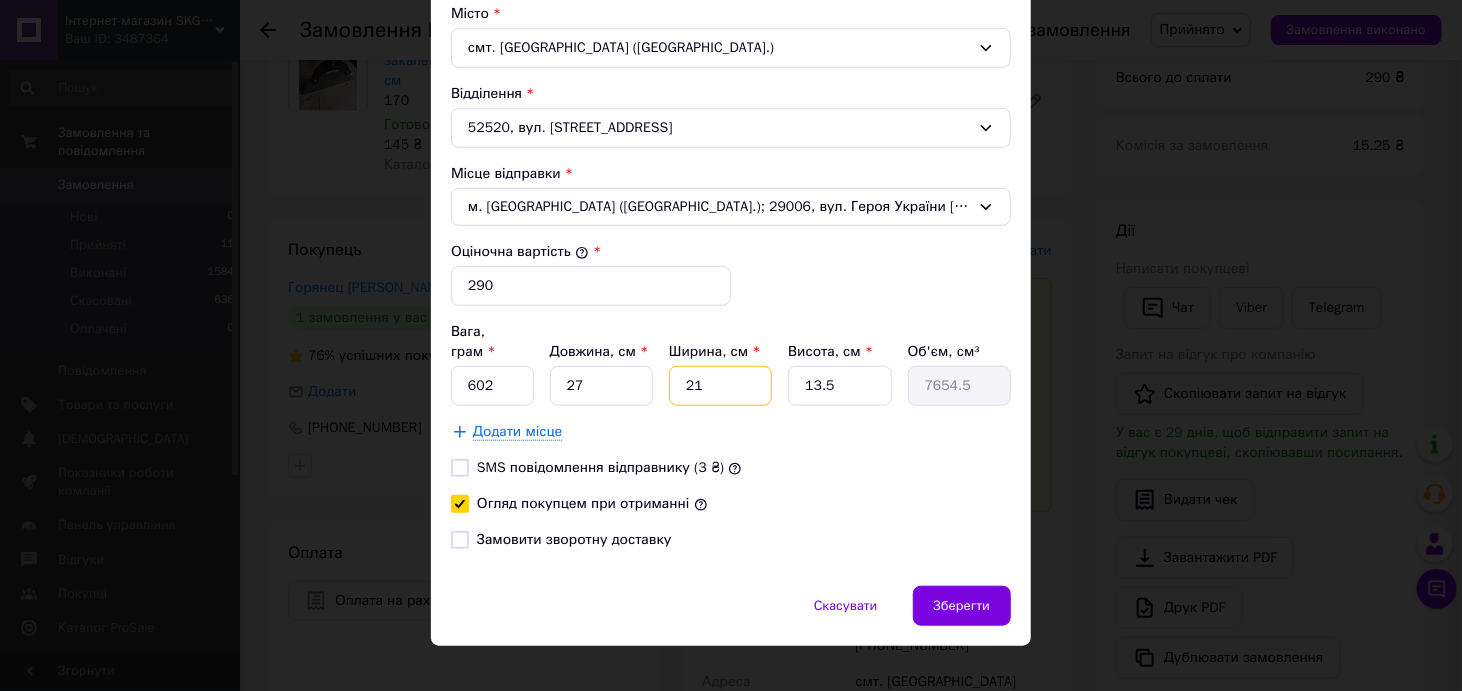 type on "21" 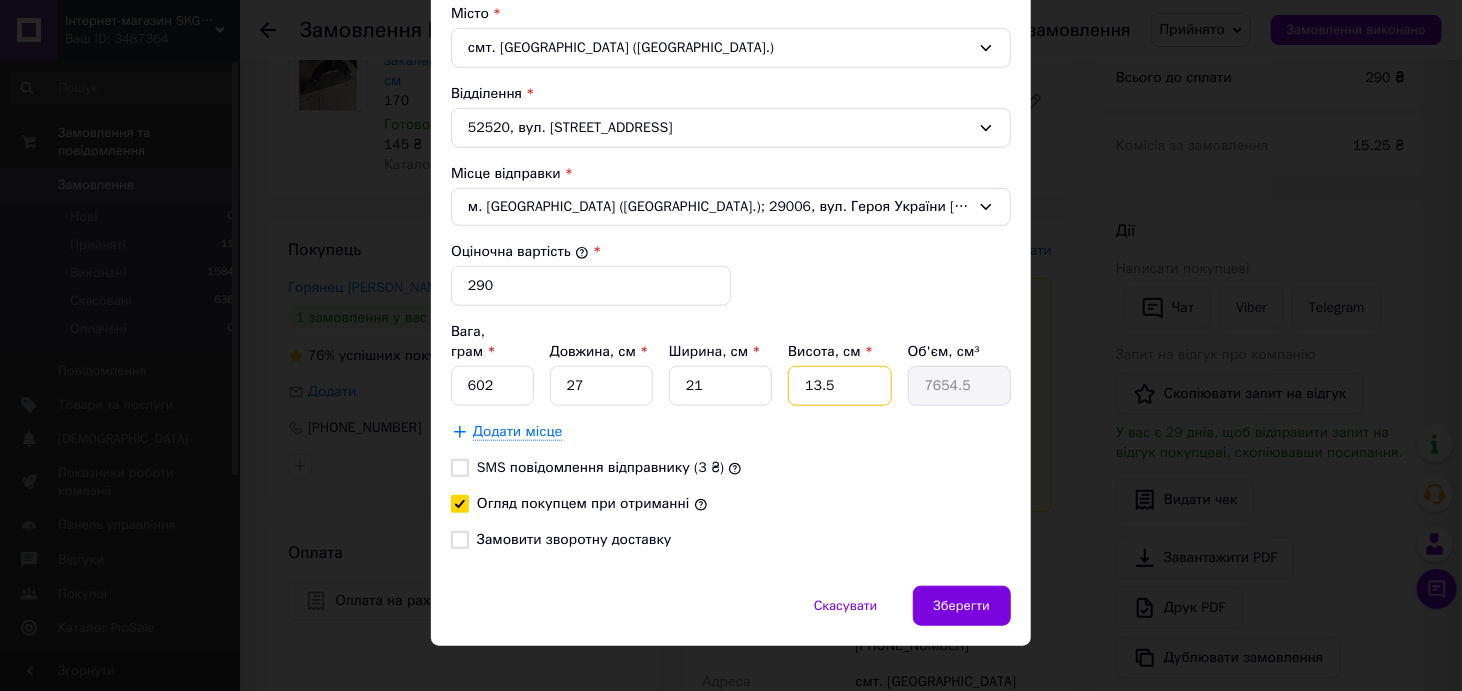 drag, startPoint x: 836, startPoint y: 360, endPoint x: 813, endPoint y: 362, distance: 23.086792 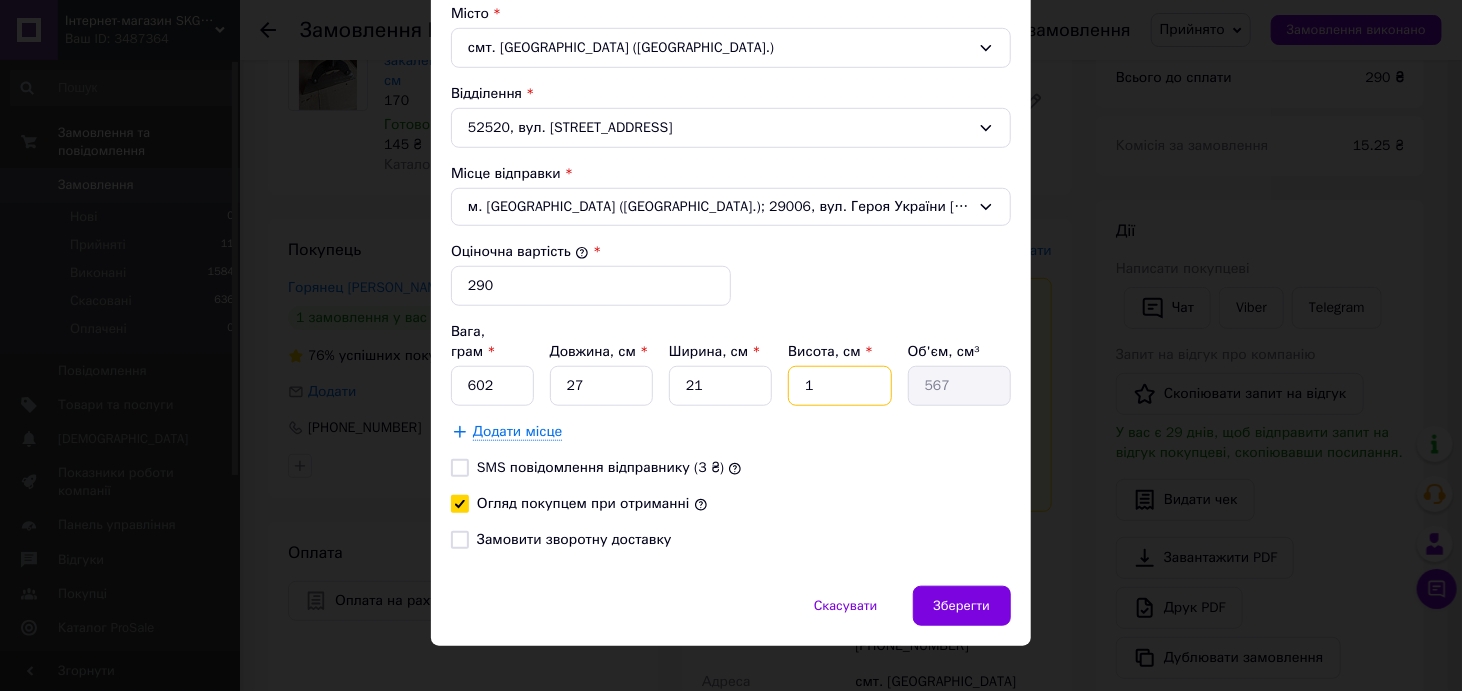 type on "12" 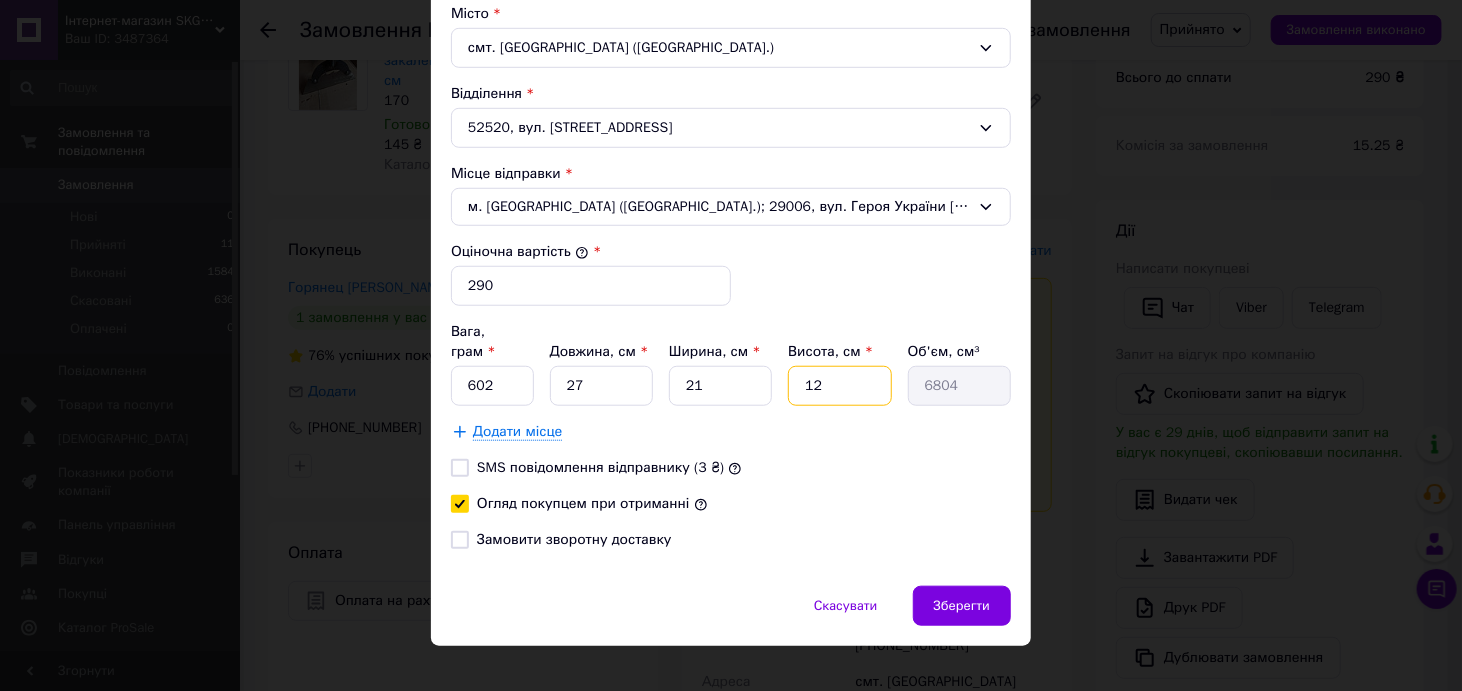 type on "125" 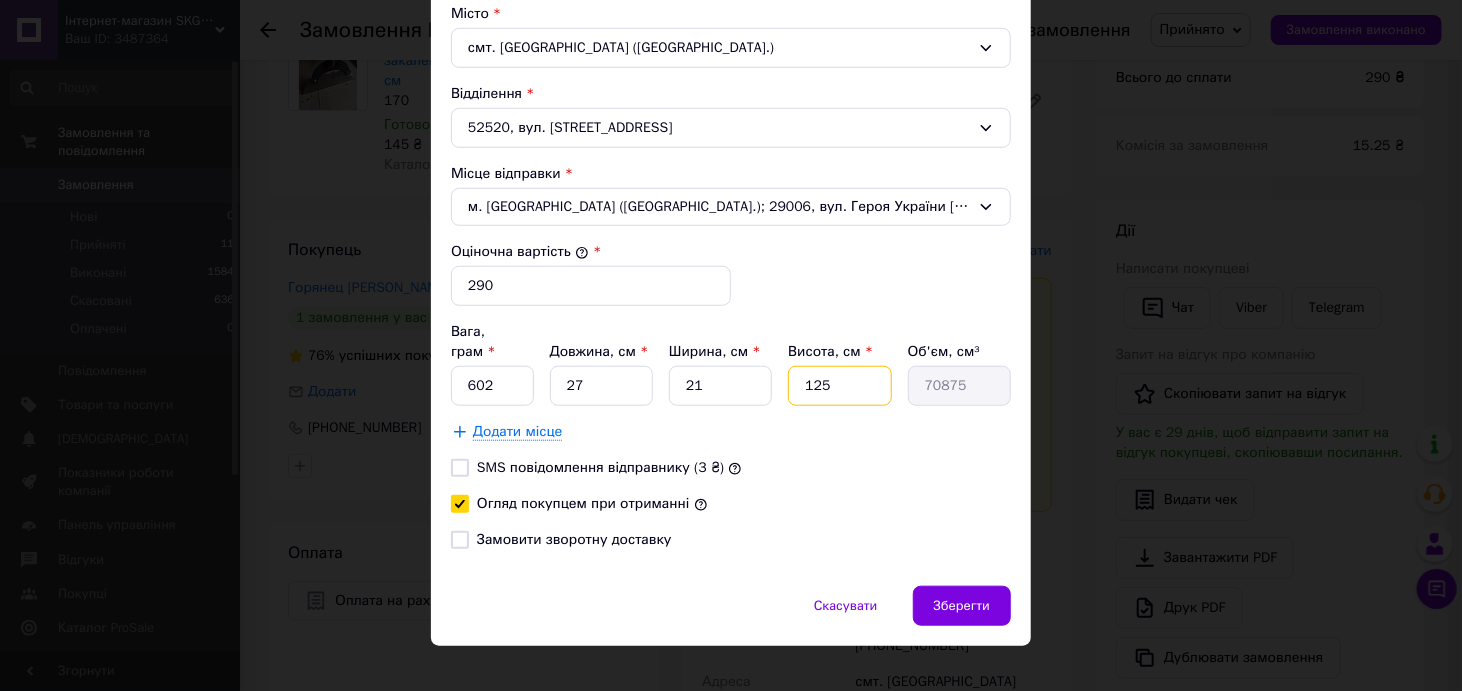 click on "125" at bounding box center (839, 386) 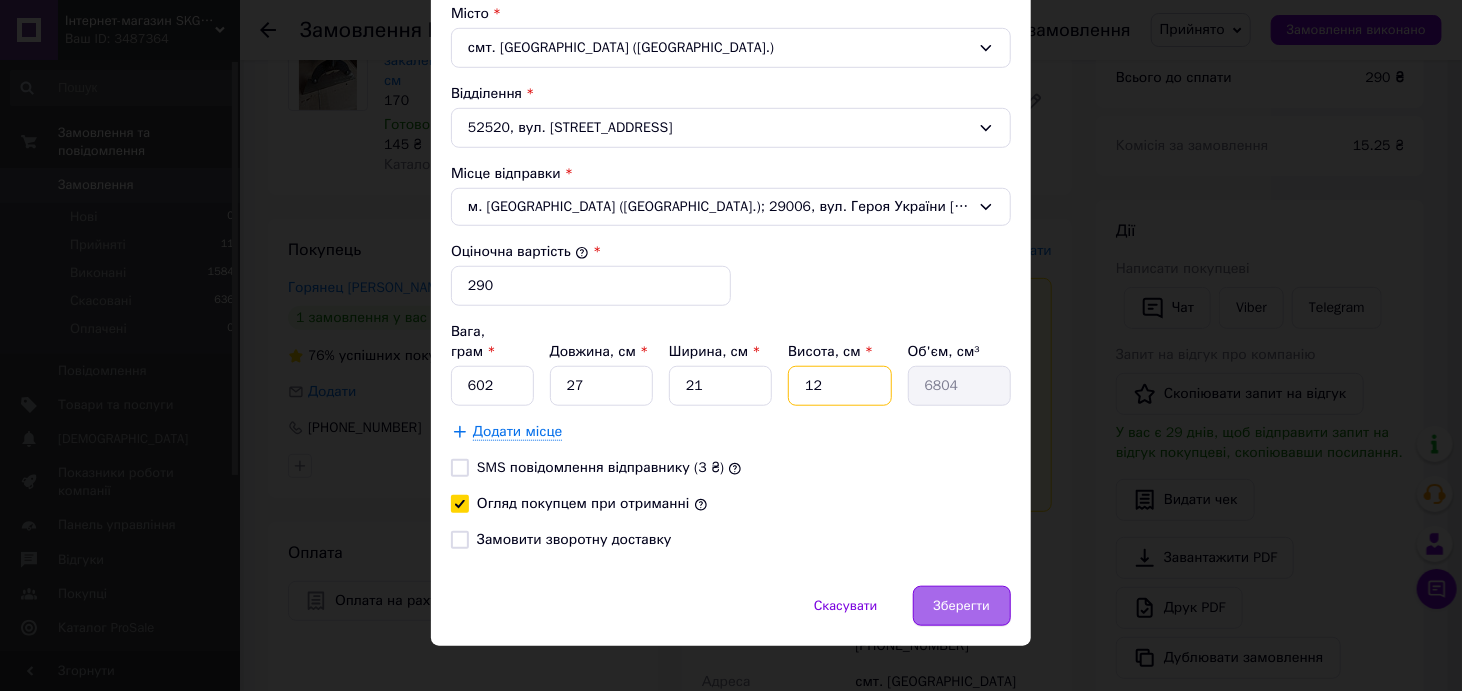 type on "12" 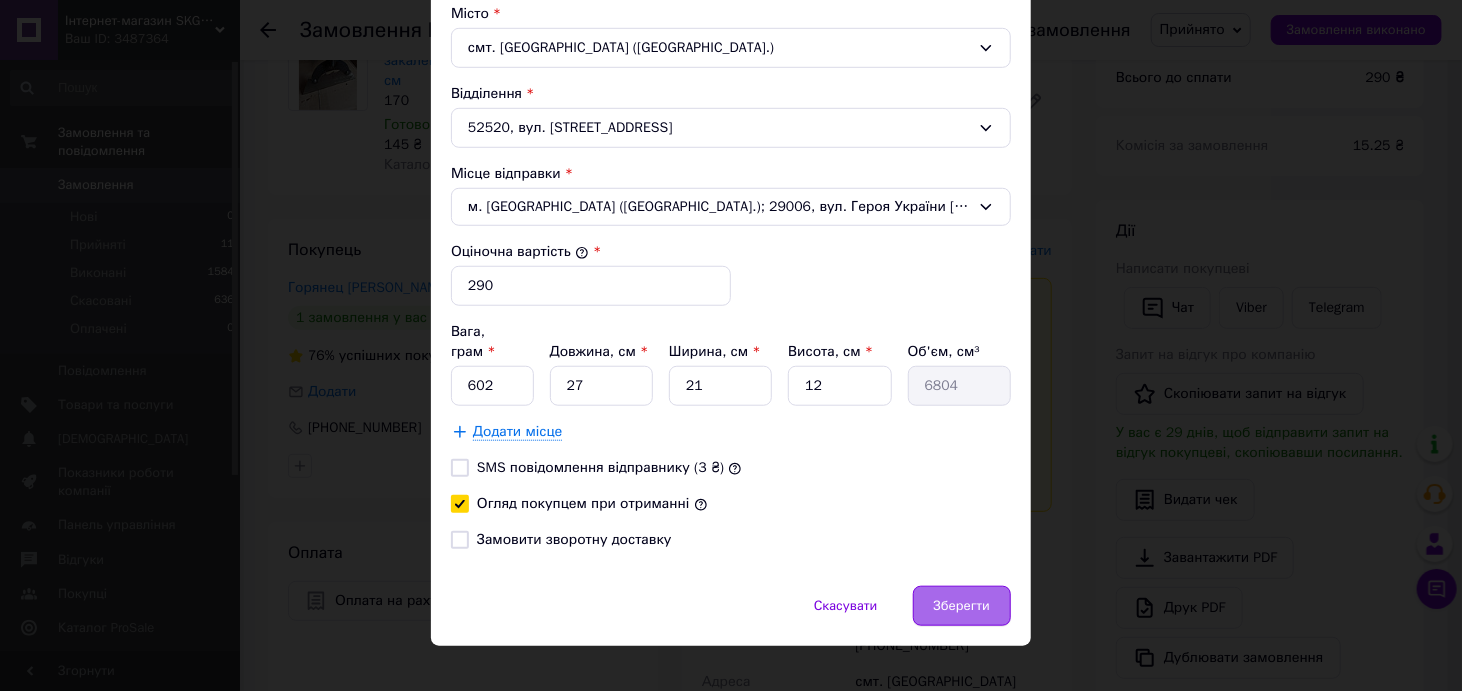 click on "Зберегти" at bounding box center (962, 606) 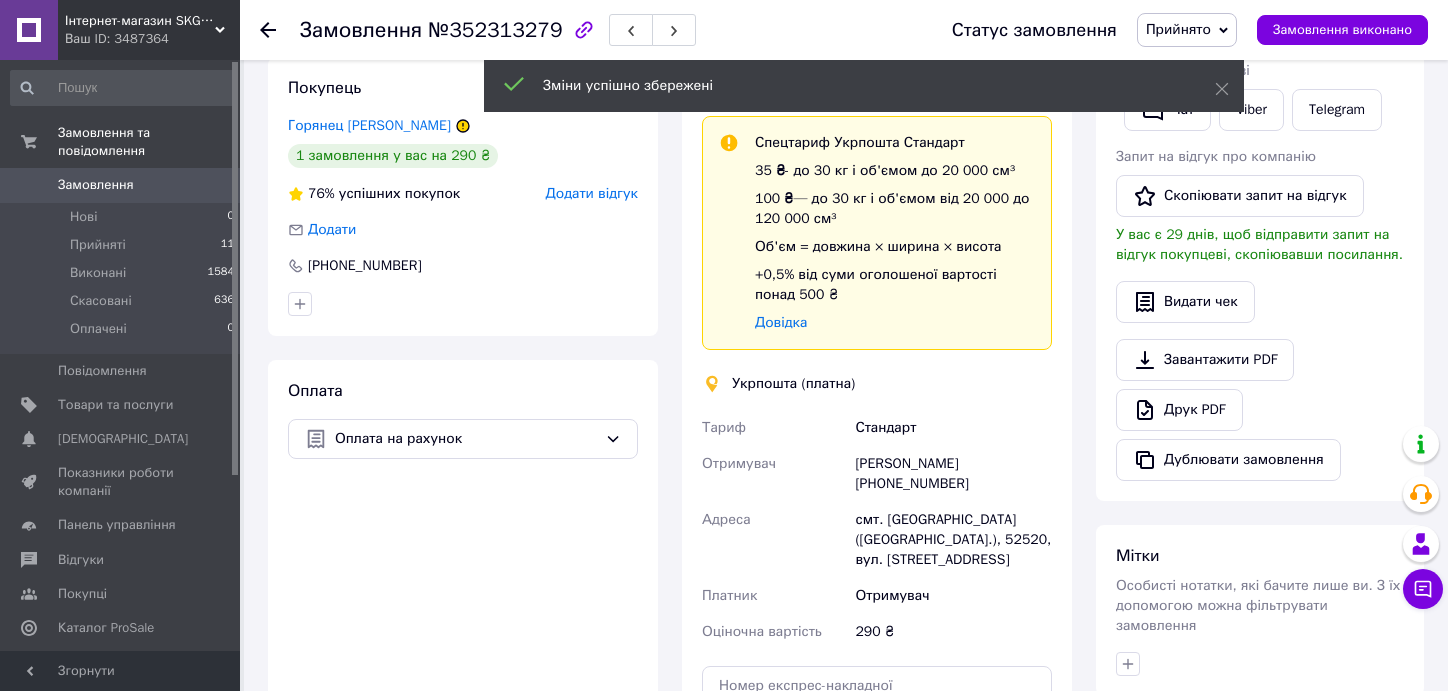 scroll, scrollTop: 600, scrollLeft: 0, axis: vertical 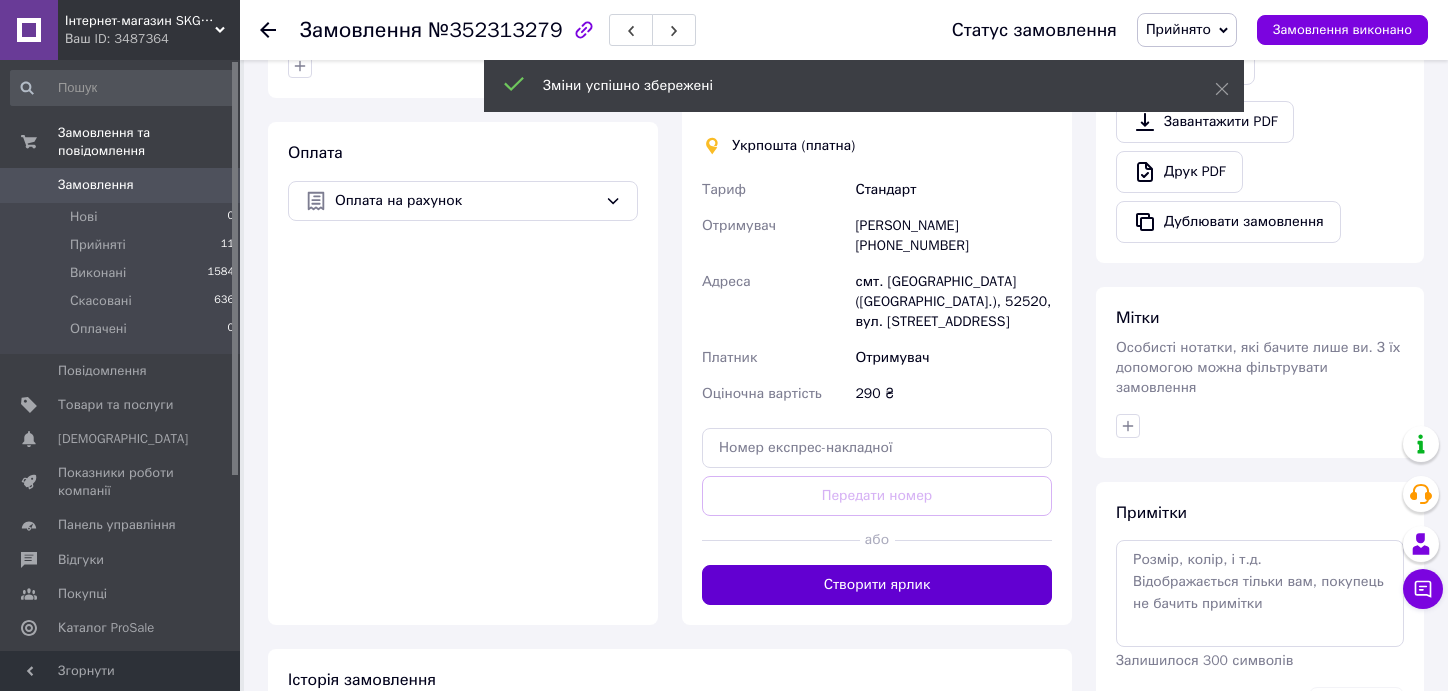 click on "Створити ярлик" at bounding box center [877, 585] 